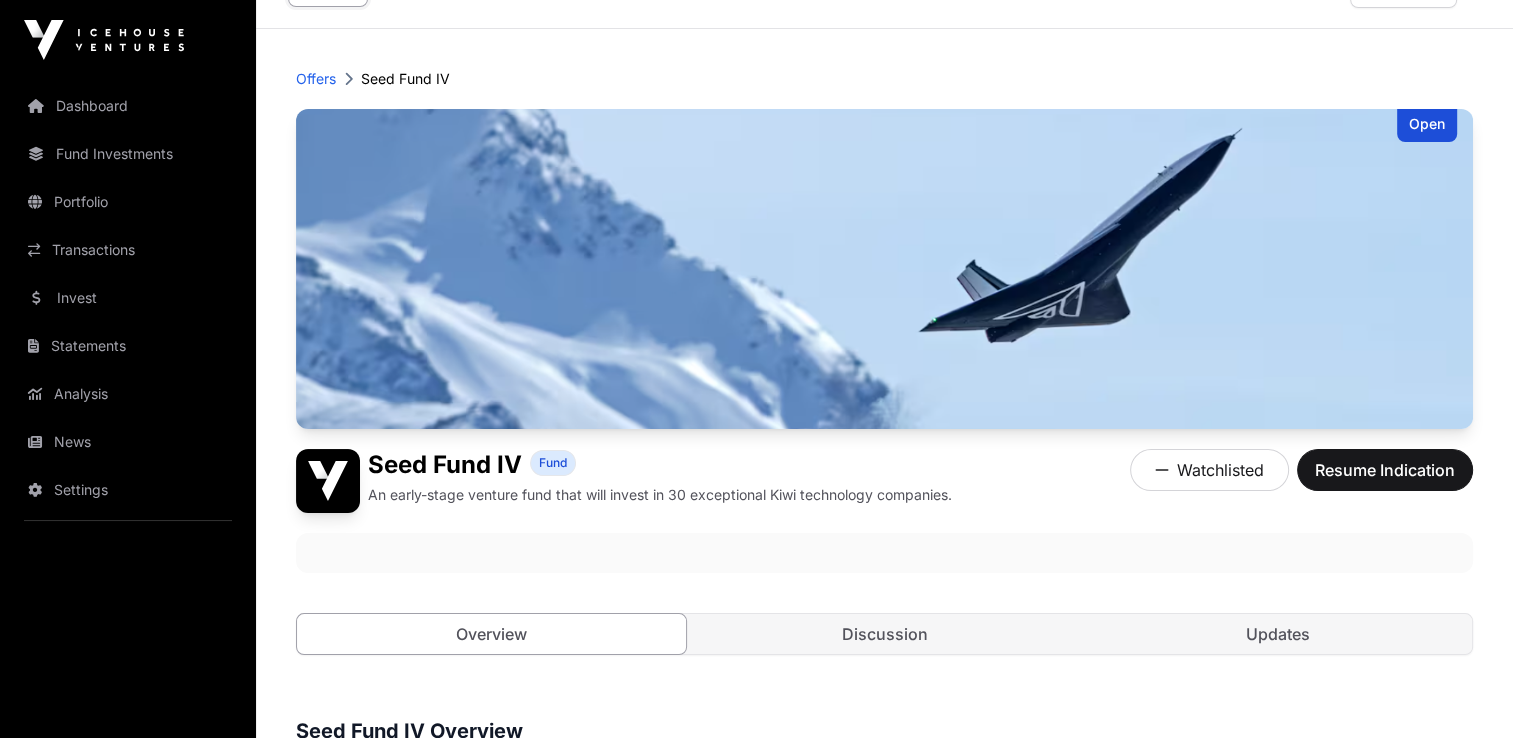 scroll, scrollTop: 100, scrollLeft: 0, axis: vertical 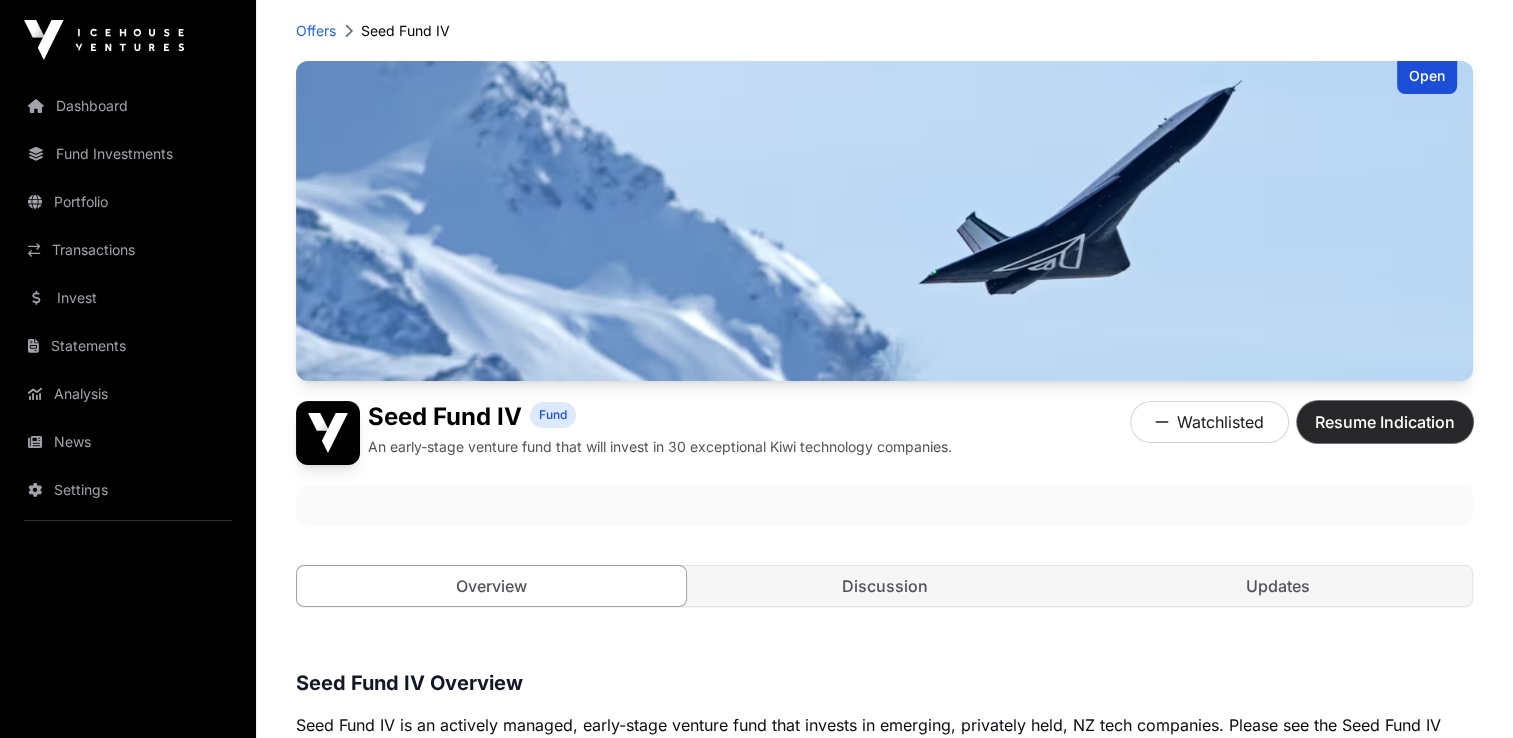 click on "Resume Indication" 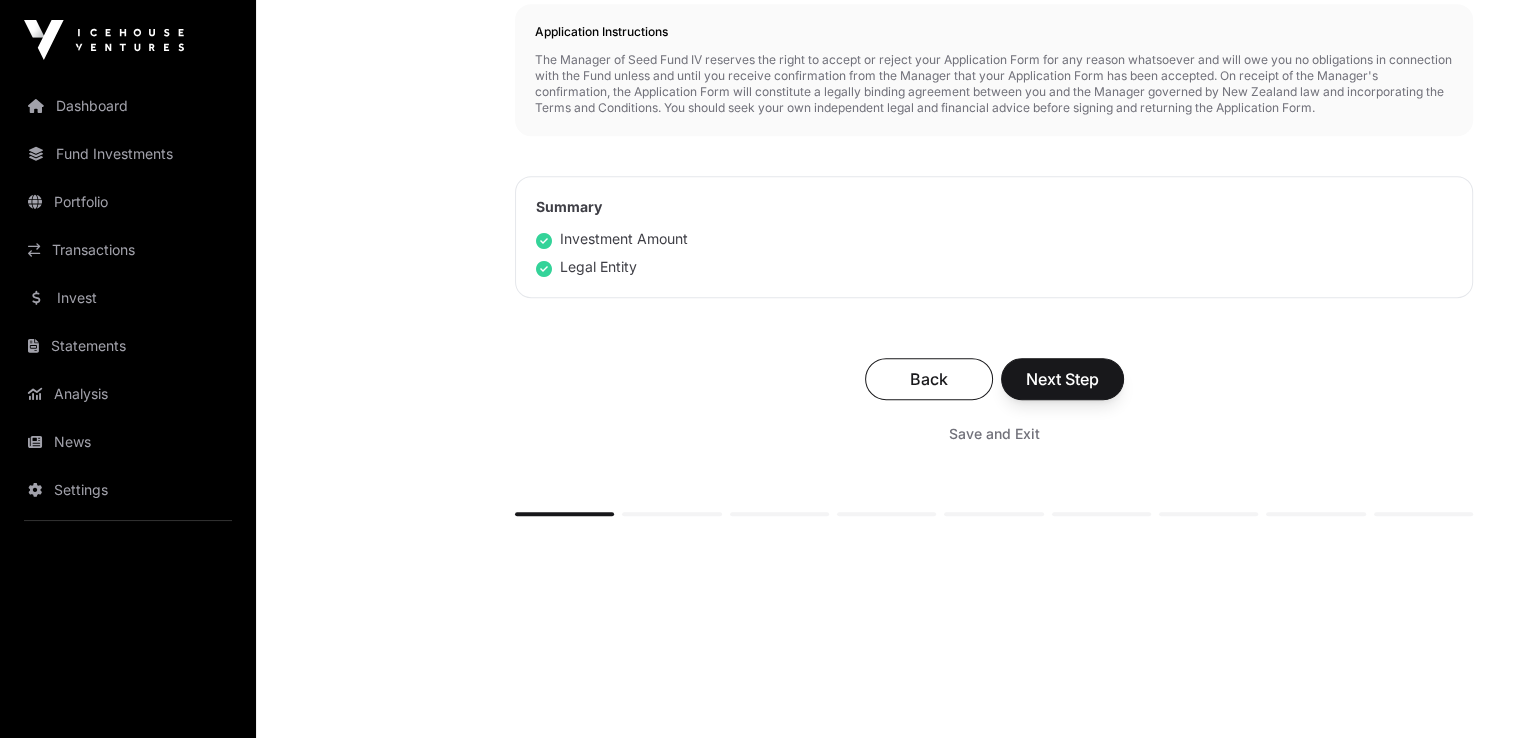 scroll, scrollTop: 1053, scrollLeft: 0, axis: vertical 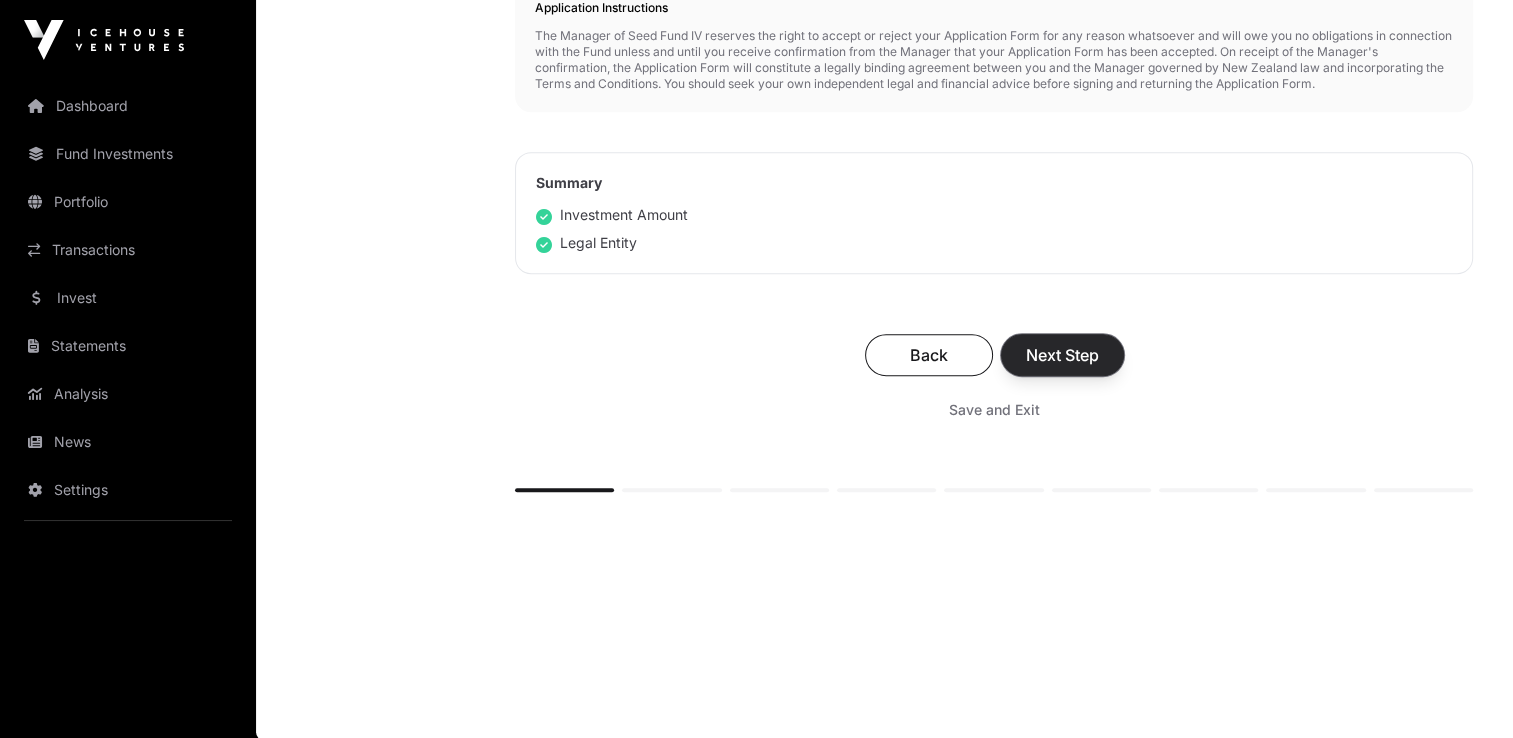 click on "Next Step" 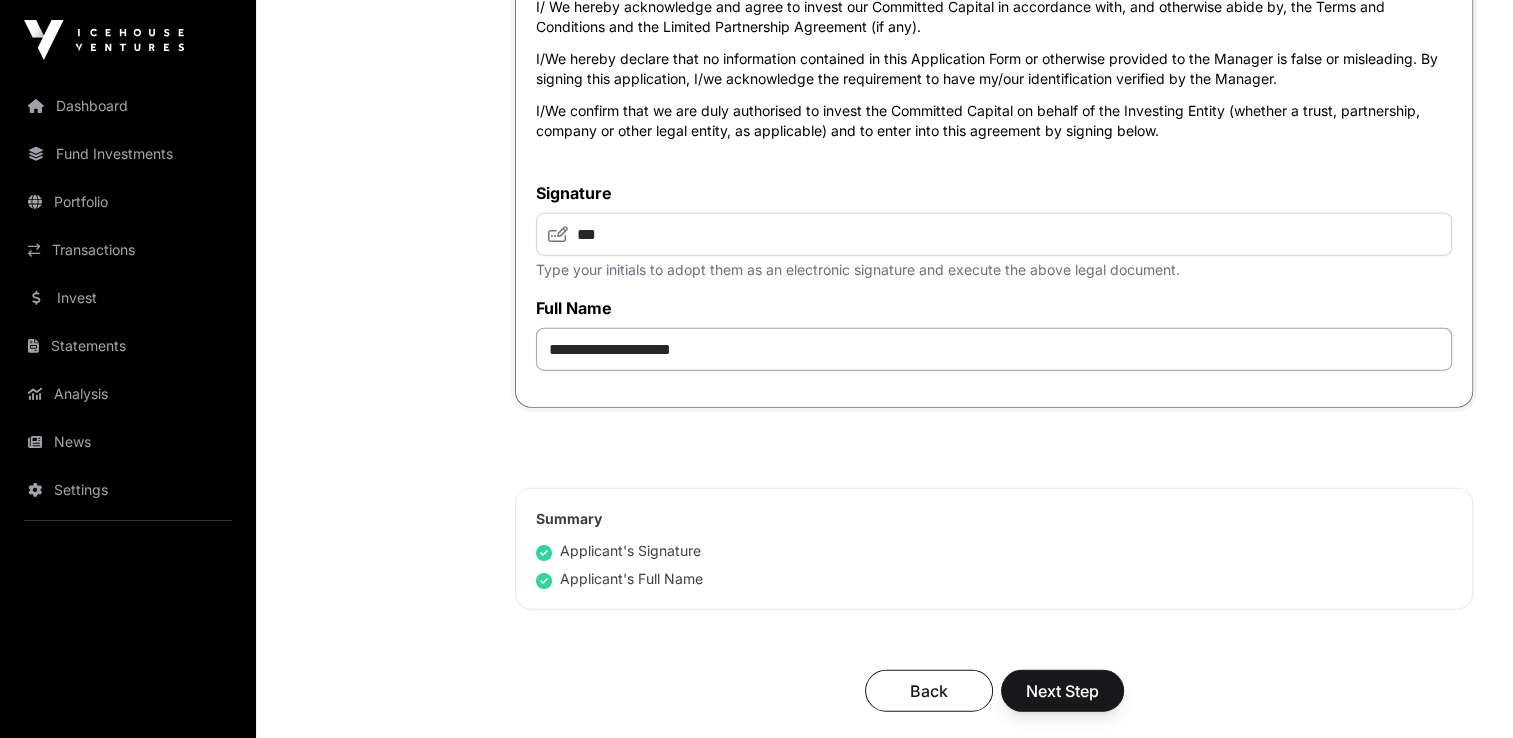 scroll, scrollTop: 5100, scrollLeft: 0, axis: vertical 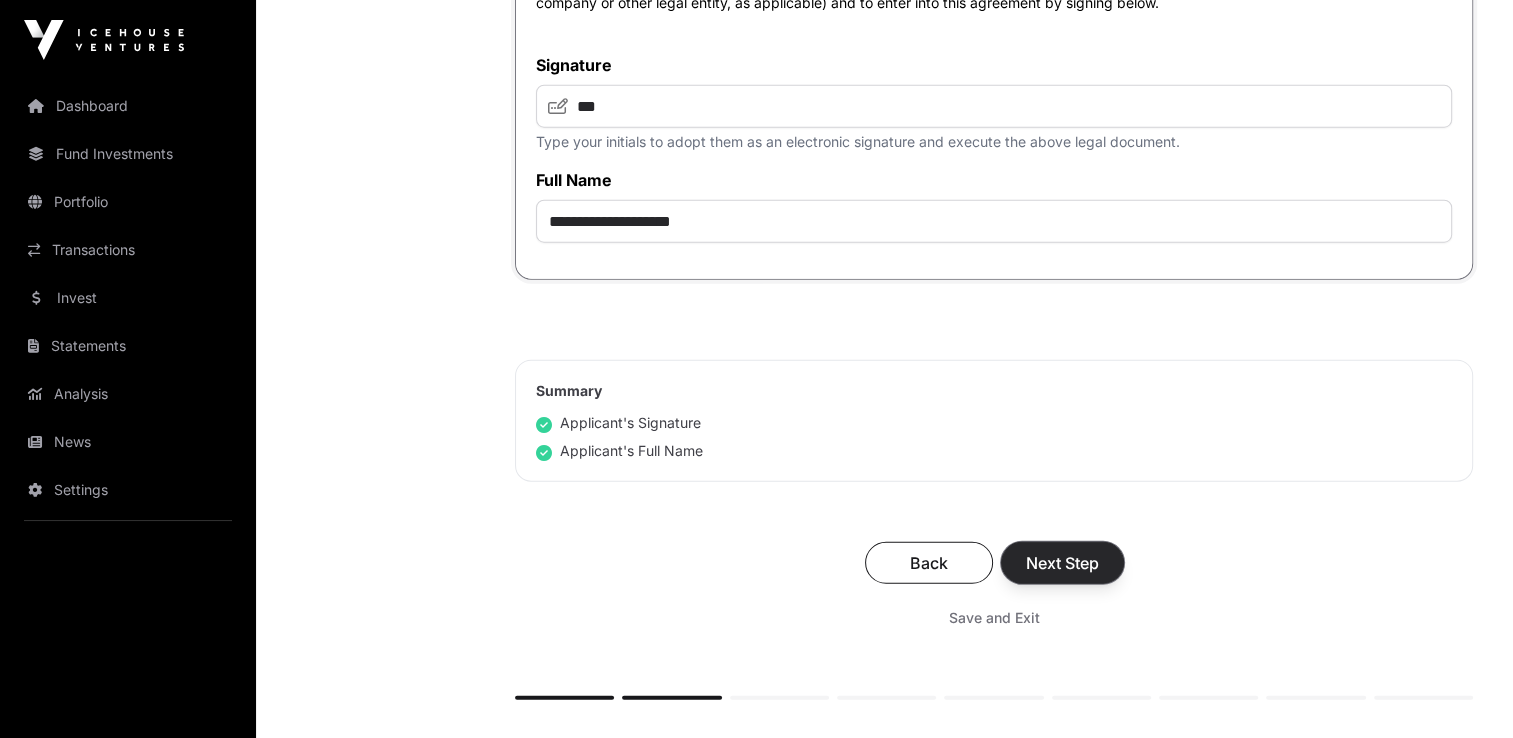 click on "Next Step" 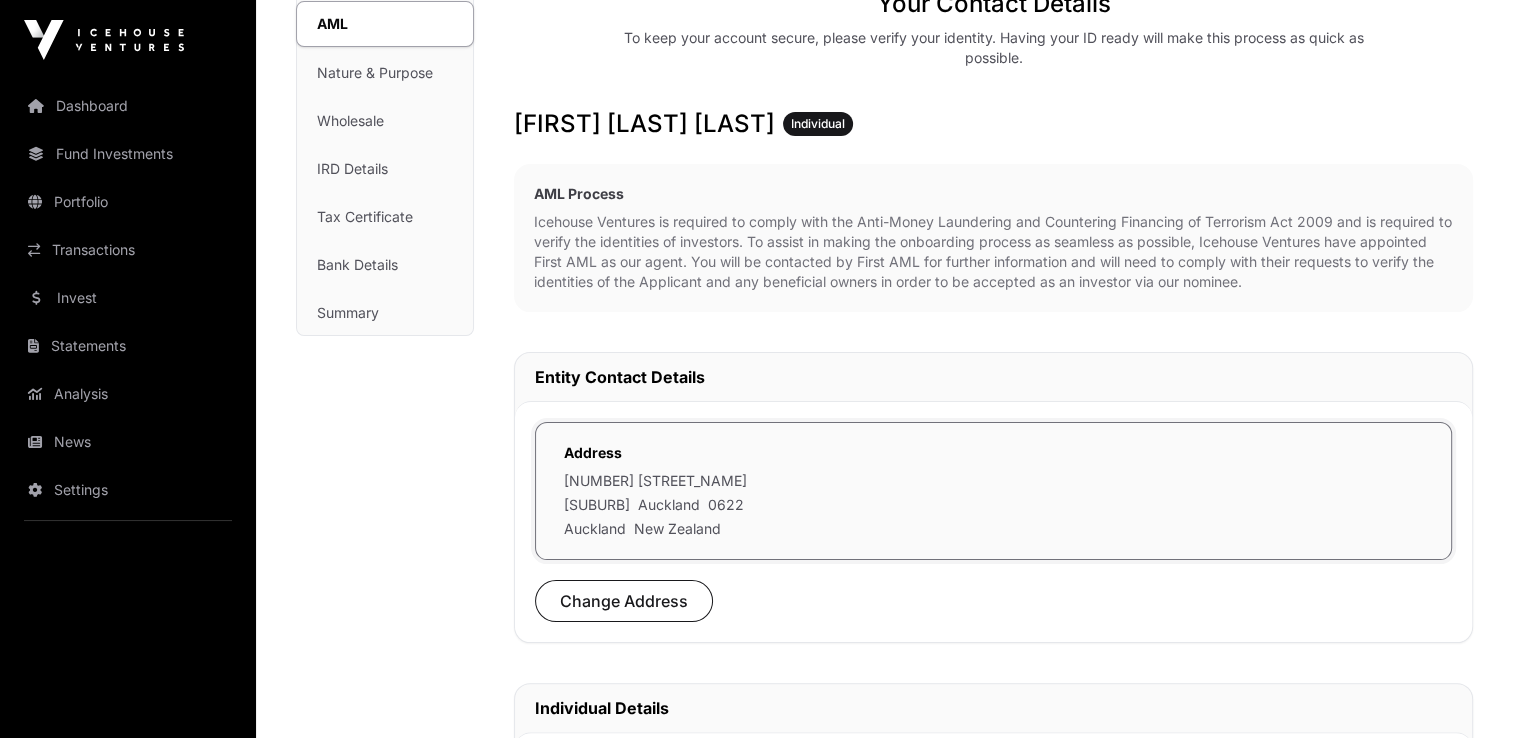 scroll, scrollTop: 300, scrollLeft: 0, axis: vertical 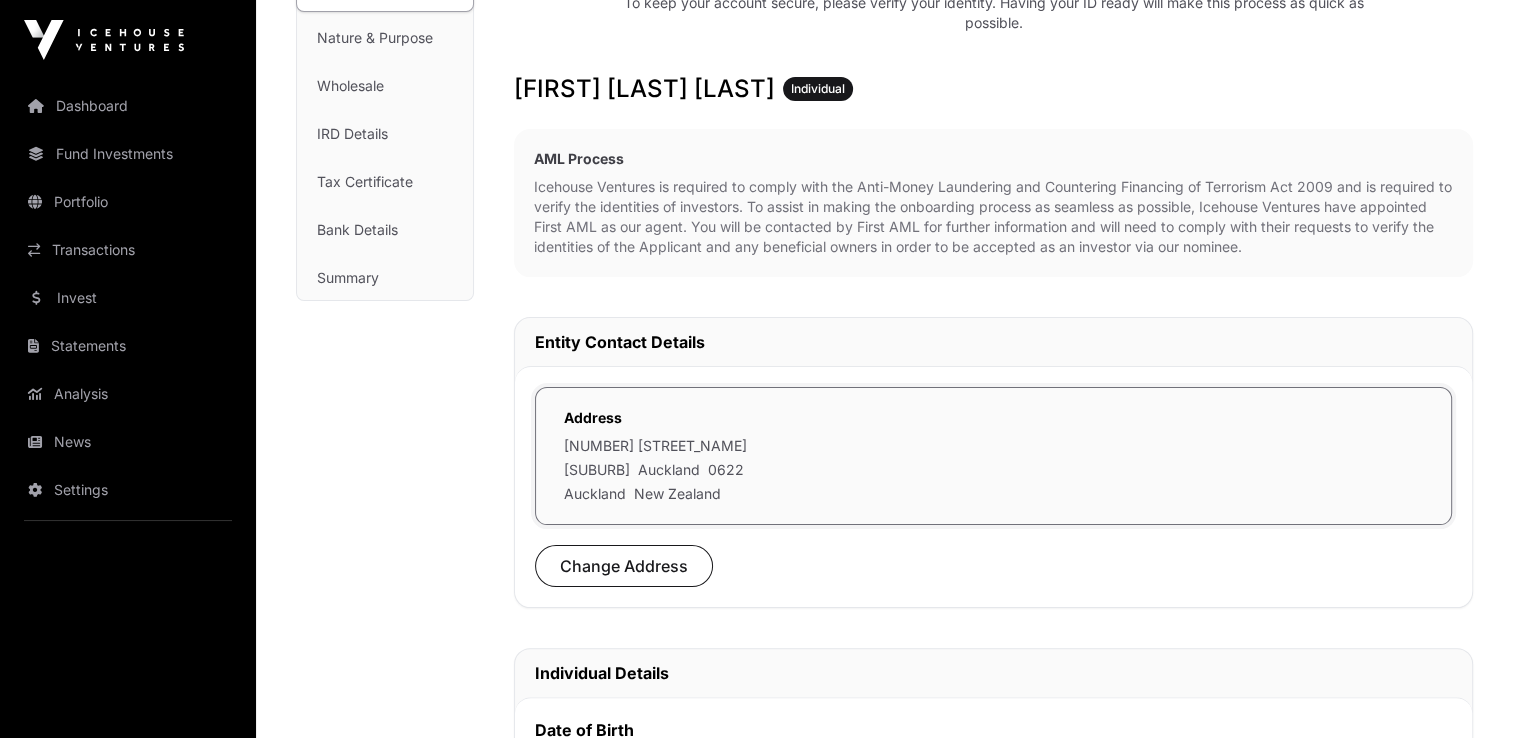 click on "[NUMBER] [STREET_NAME]" 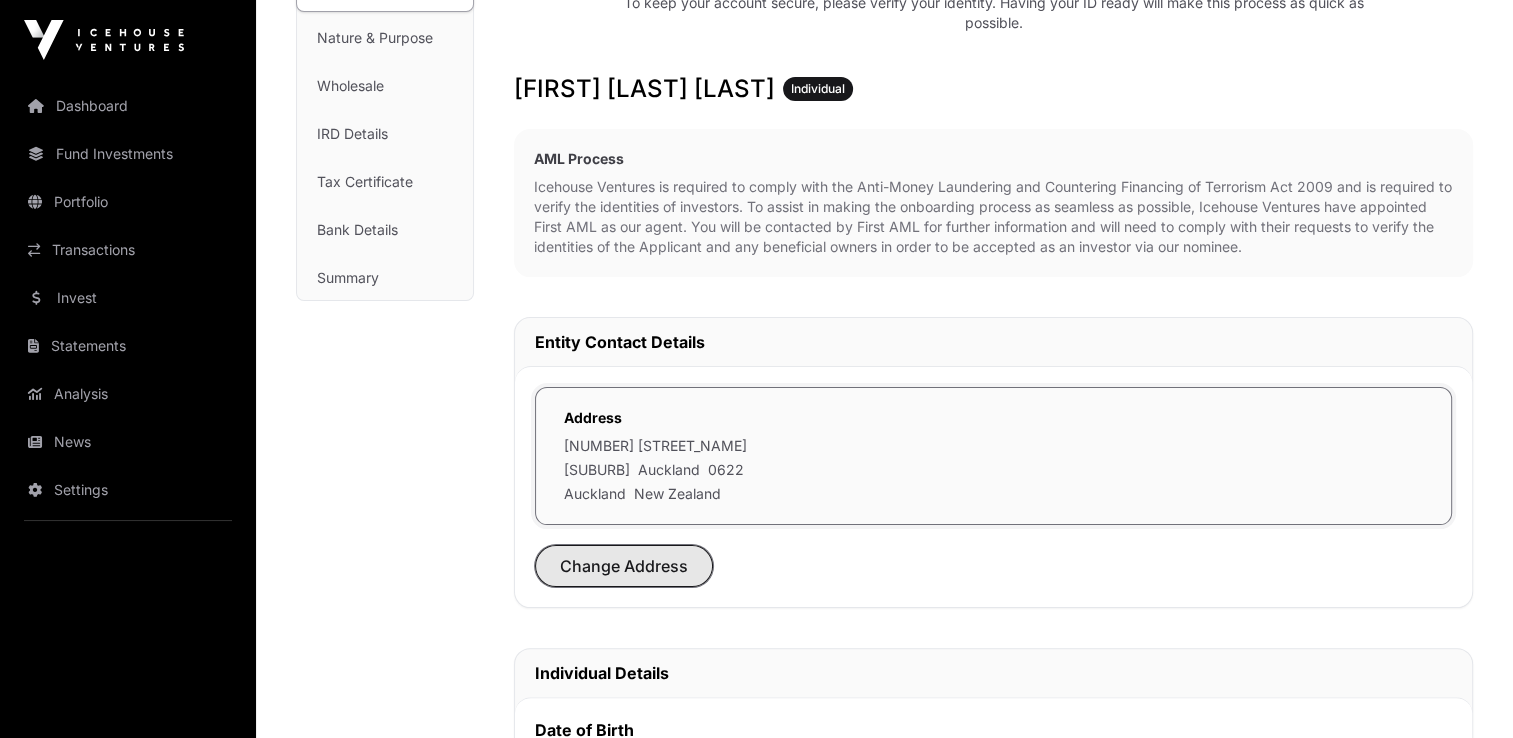 click on "Change Address" 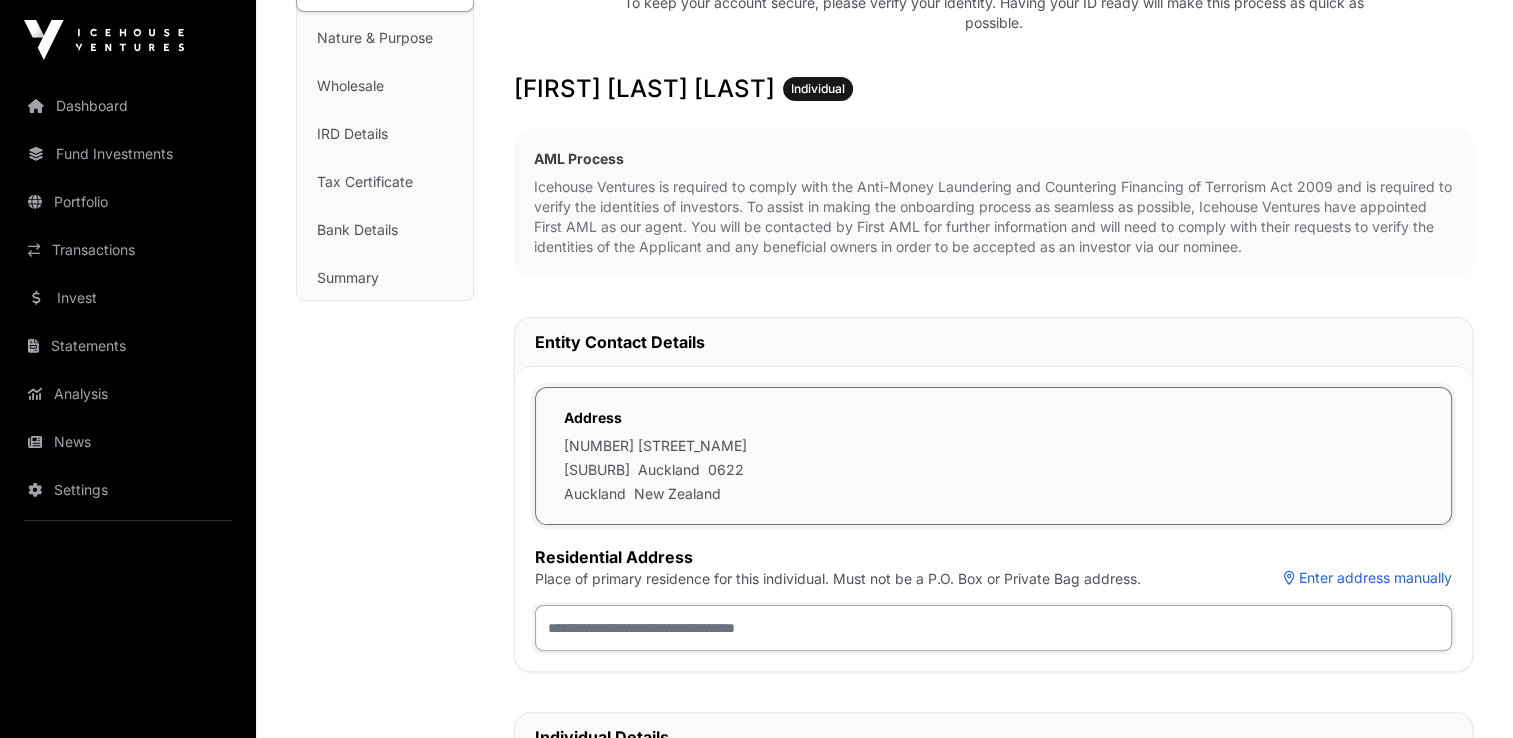 click 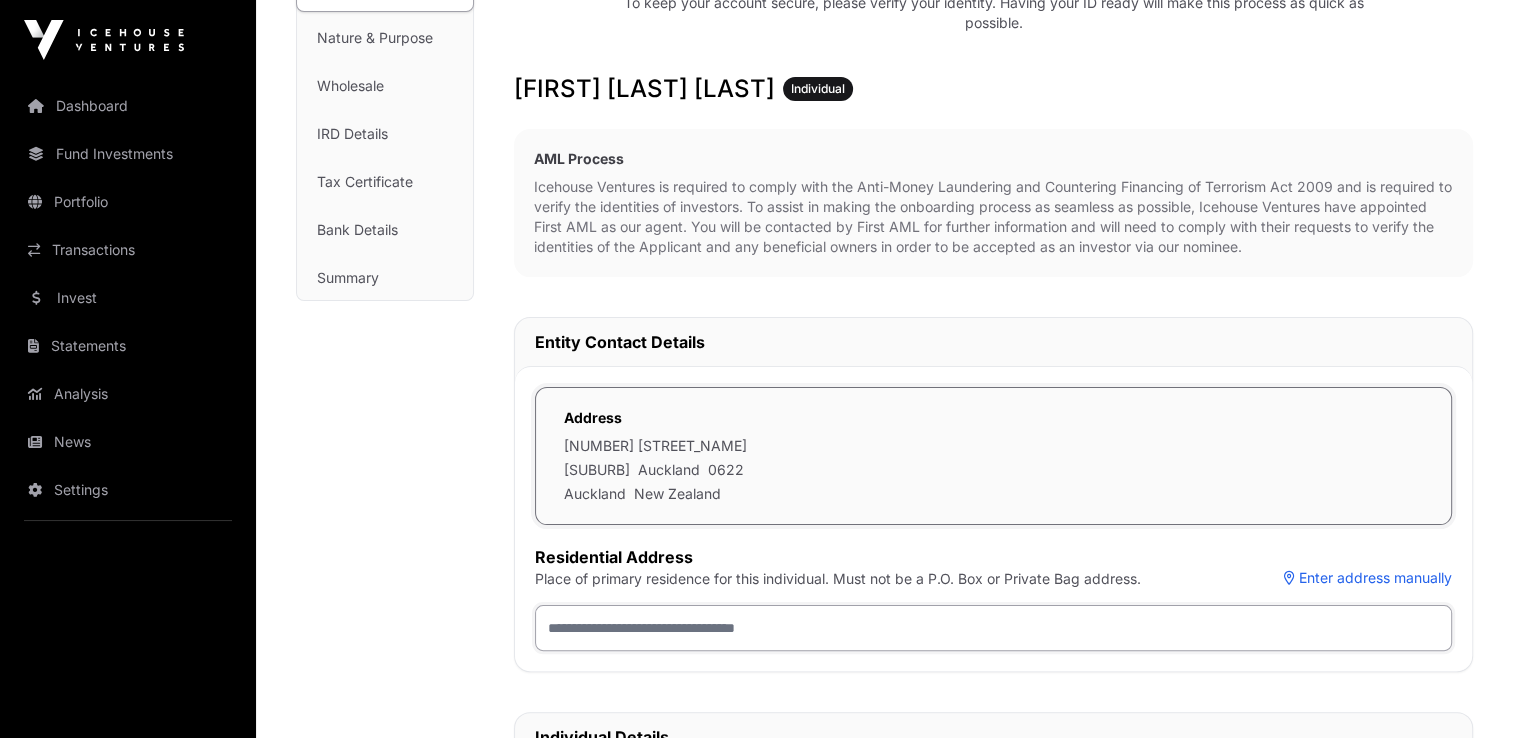 type on "**********" 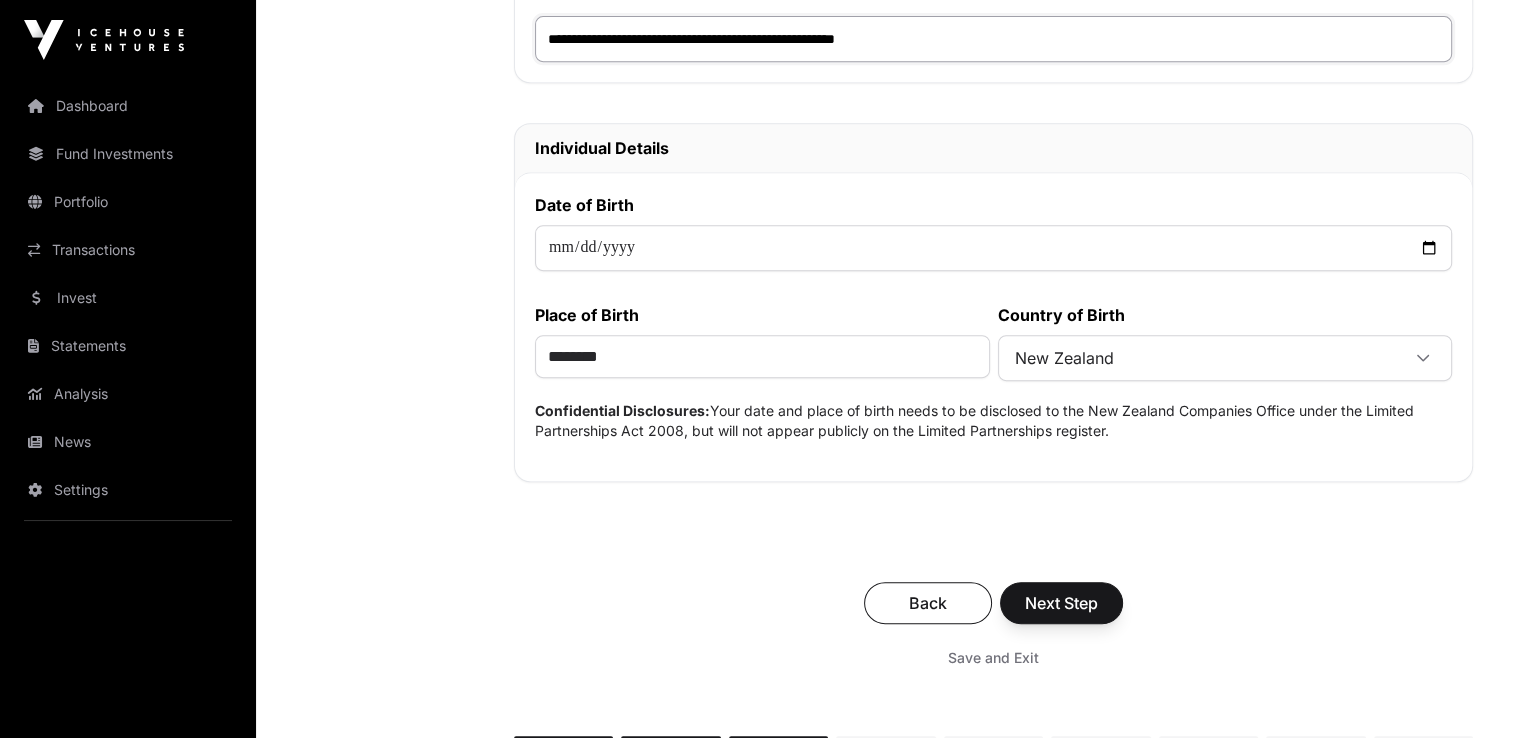scroll, scrollTop: 900, scrollLeft: 0, axis: vertical 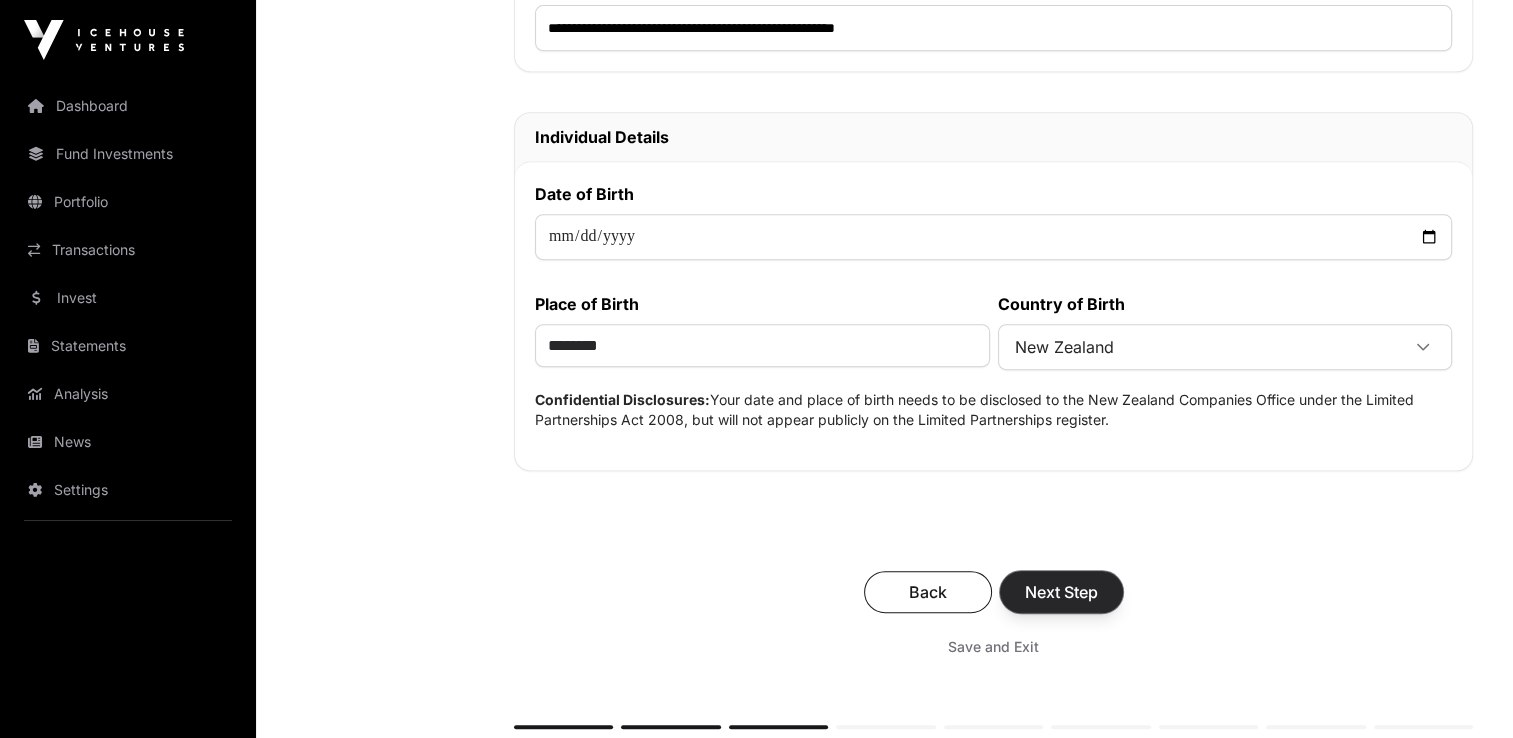 click on "Next Step" 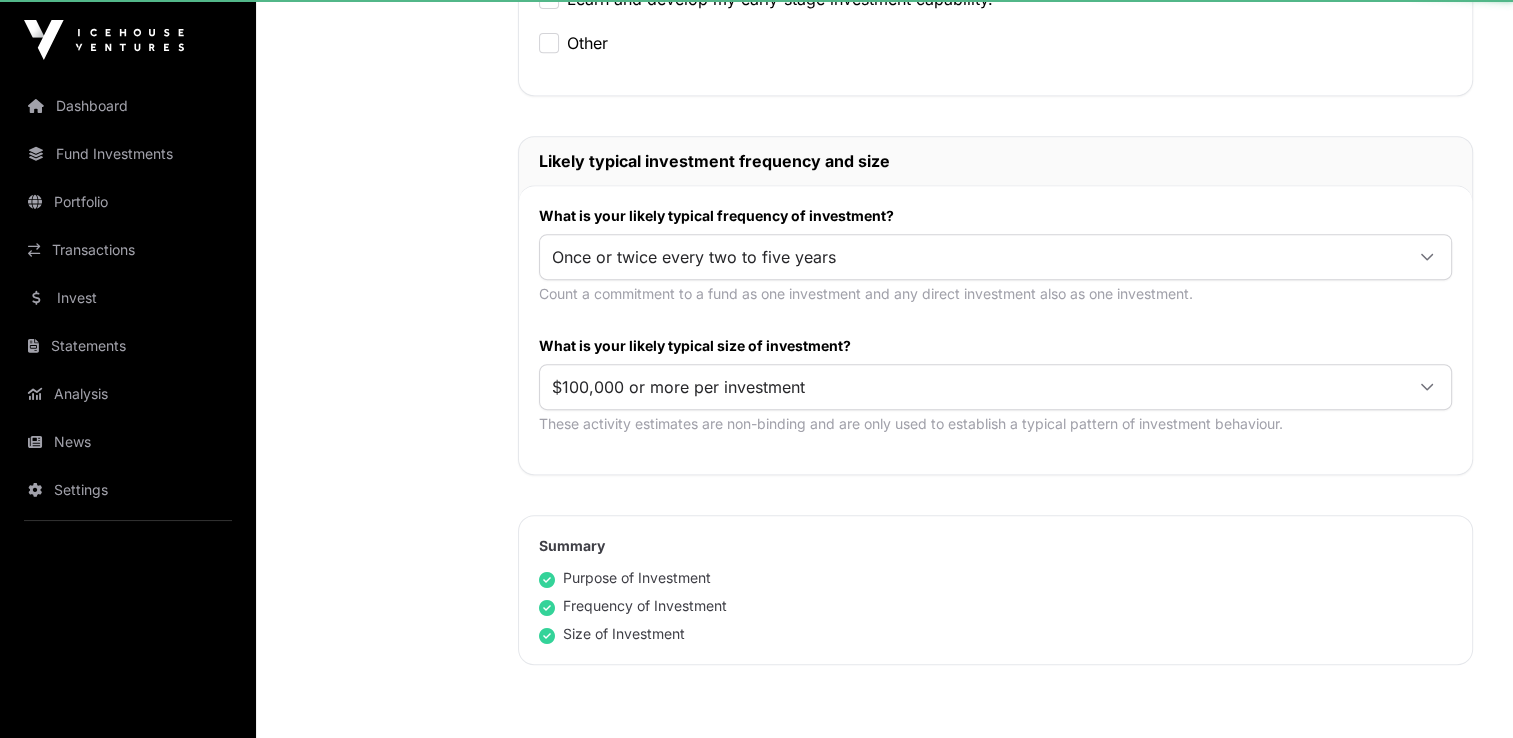 scroll, scrollTop: 0, scrollLeft: 0, axis: both 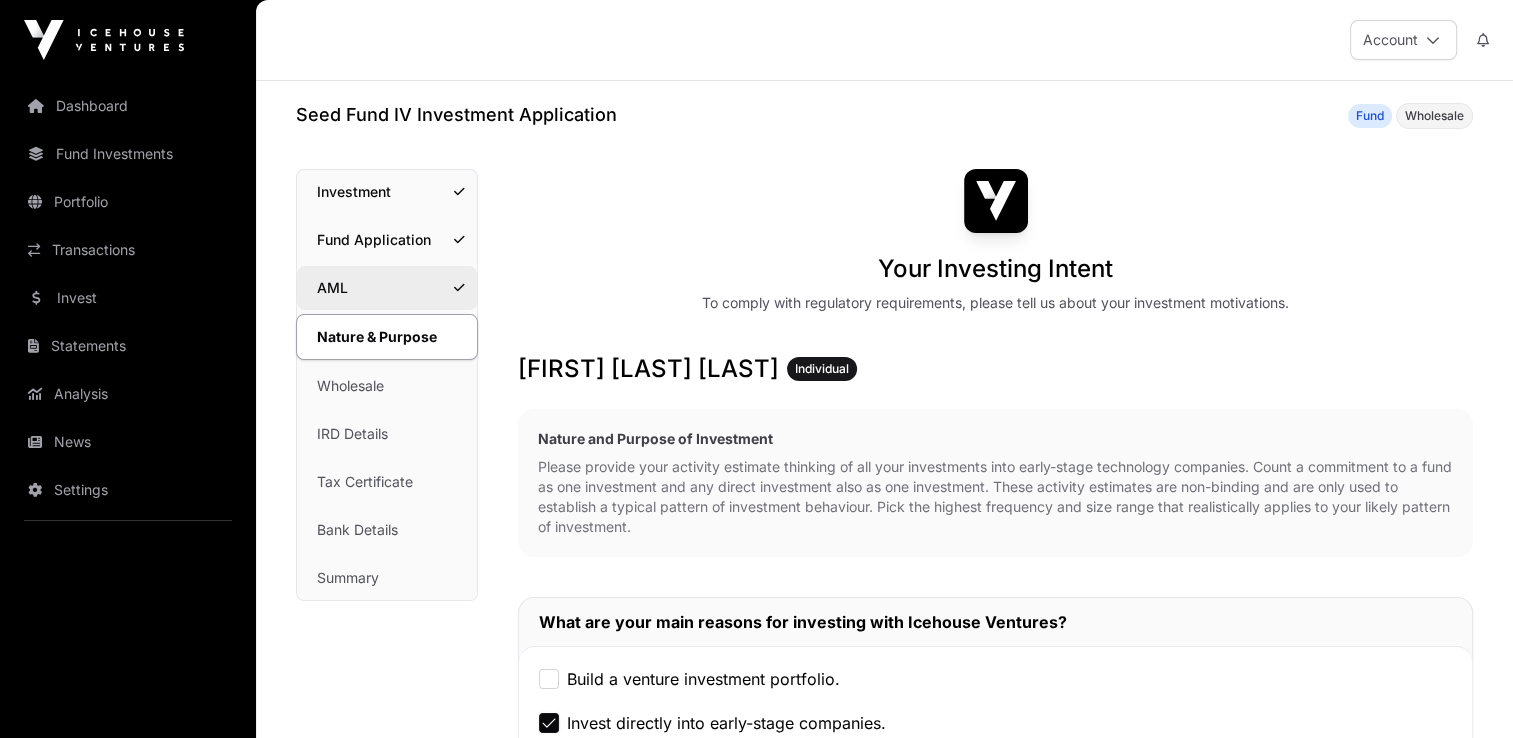 click on "AML" 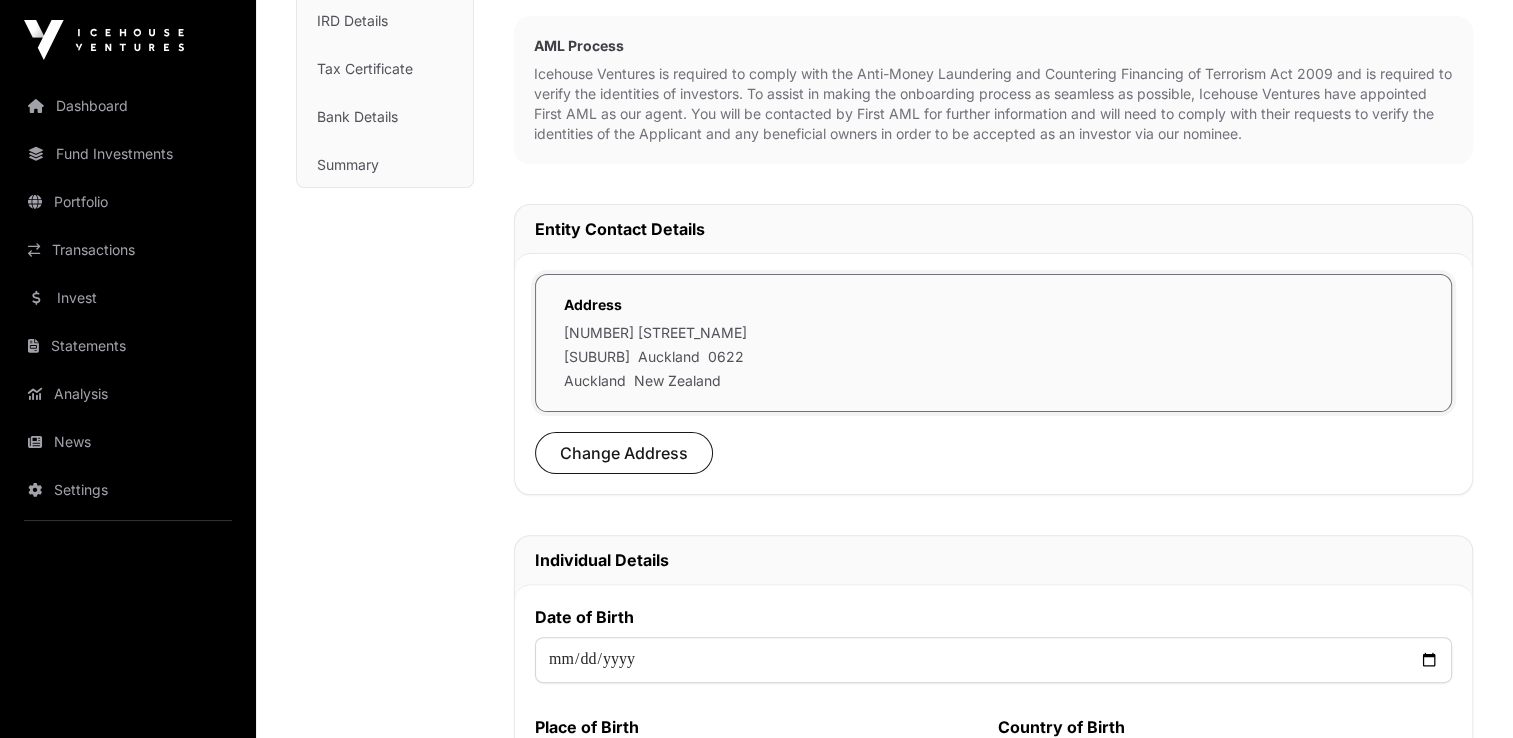 scroll, scrollTop: 500, scrollLeft: 0, axis: vertical 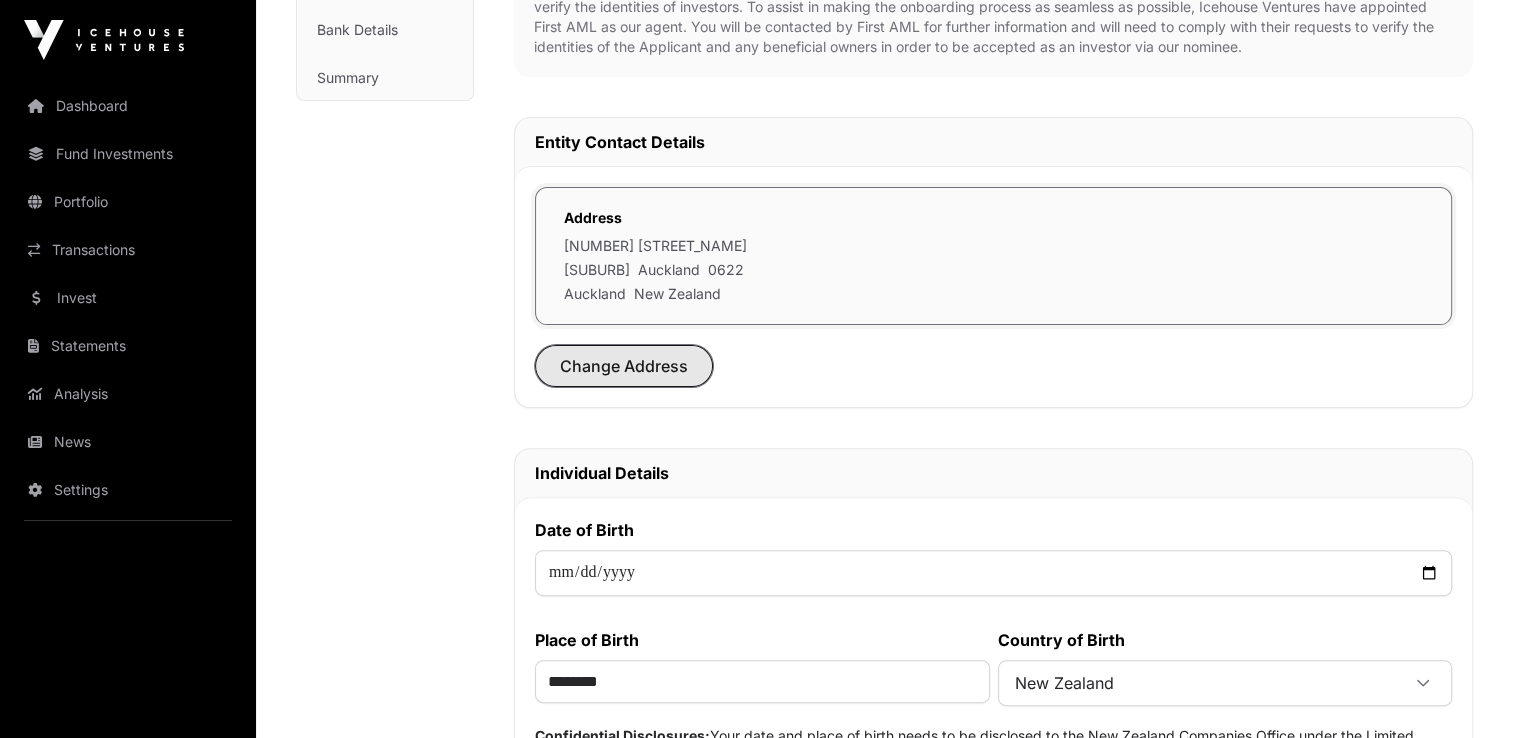 click on "Change Address" 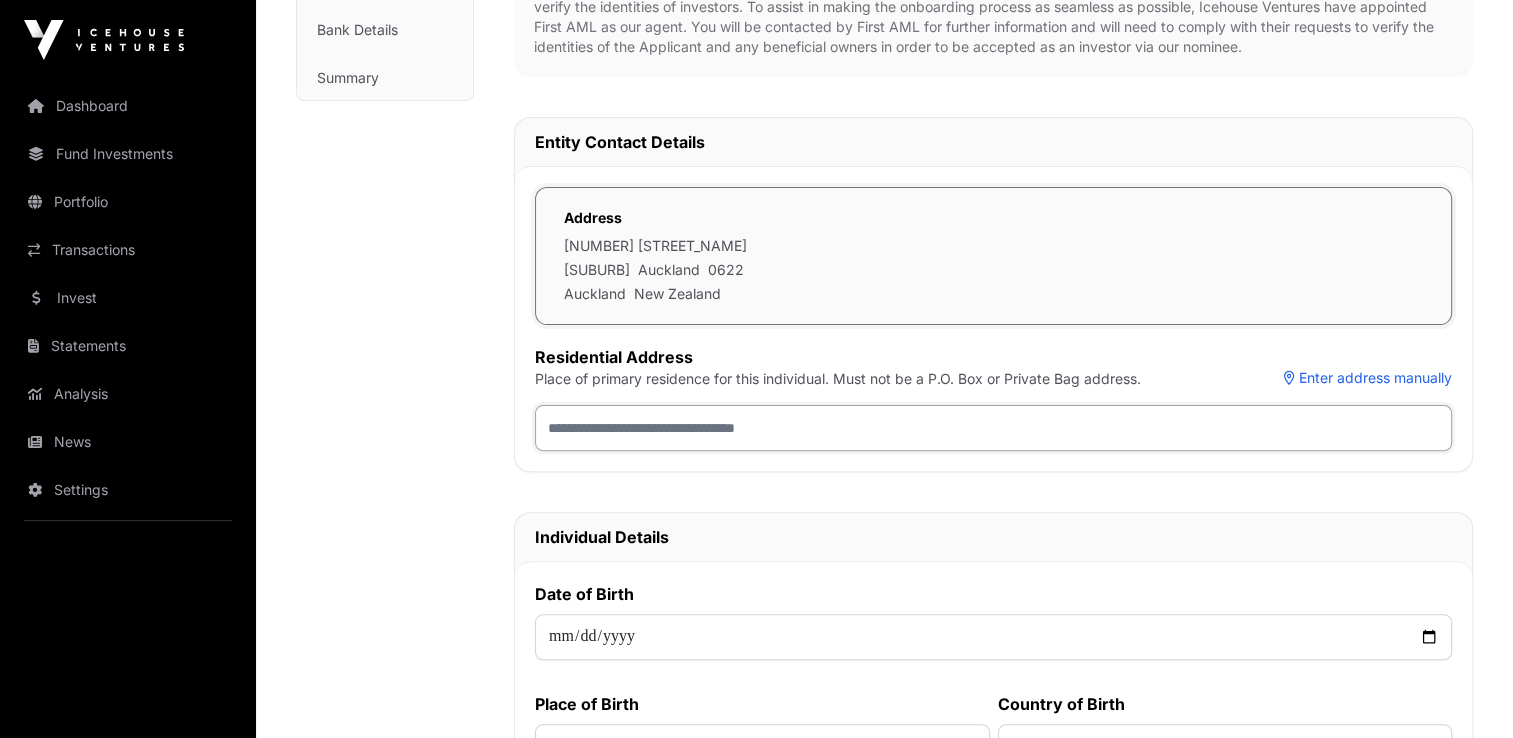 click 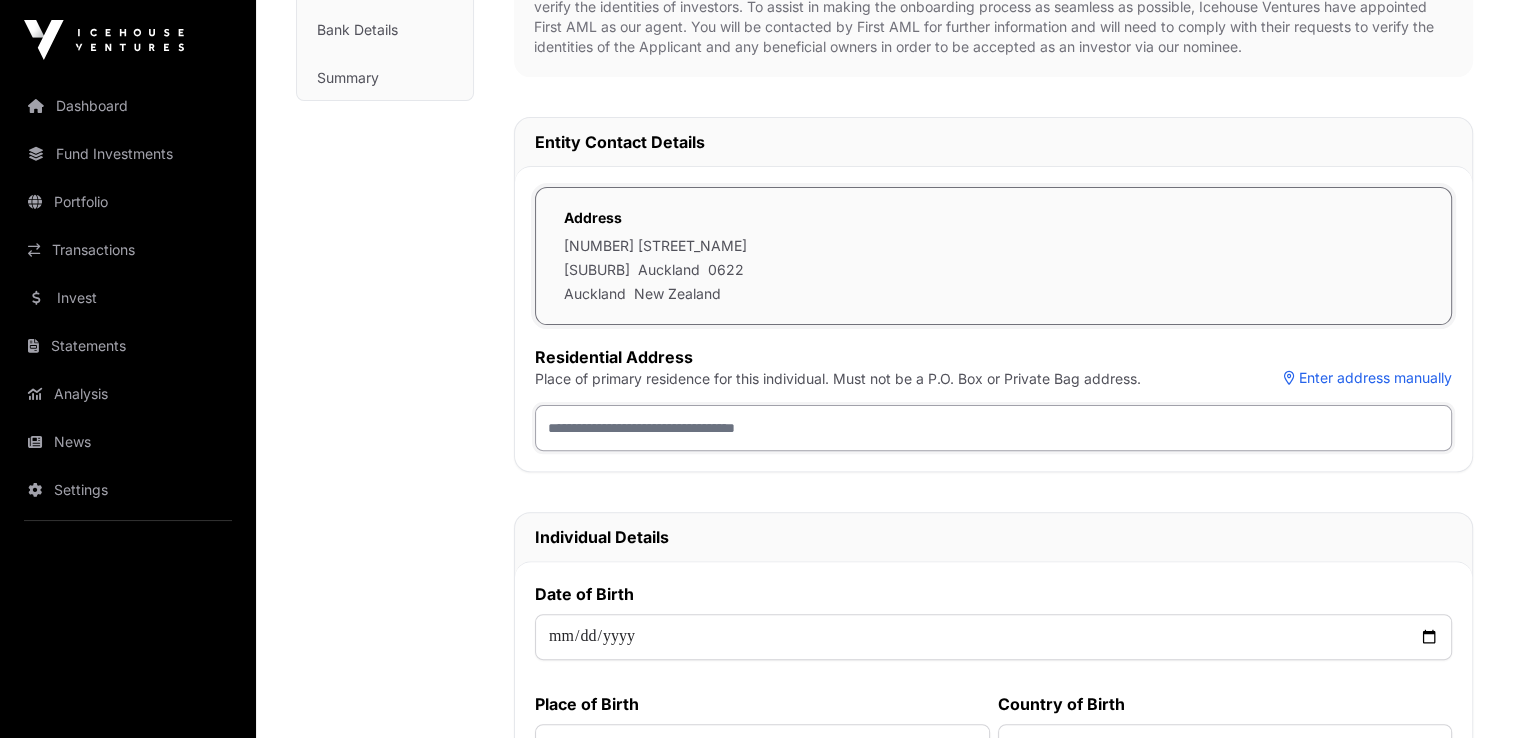 type on "**********" 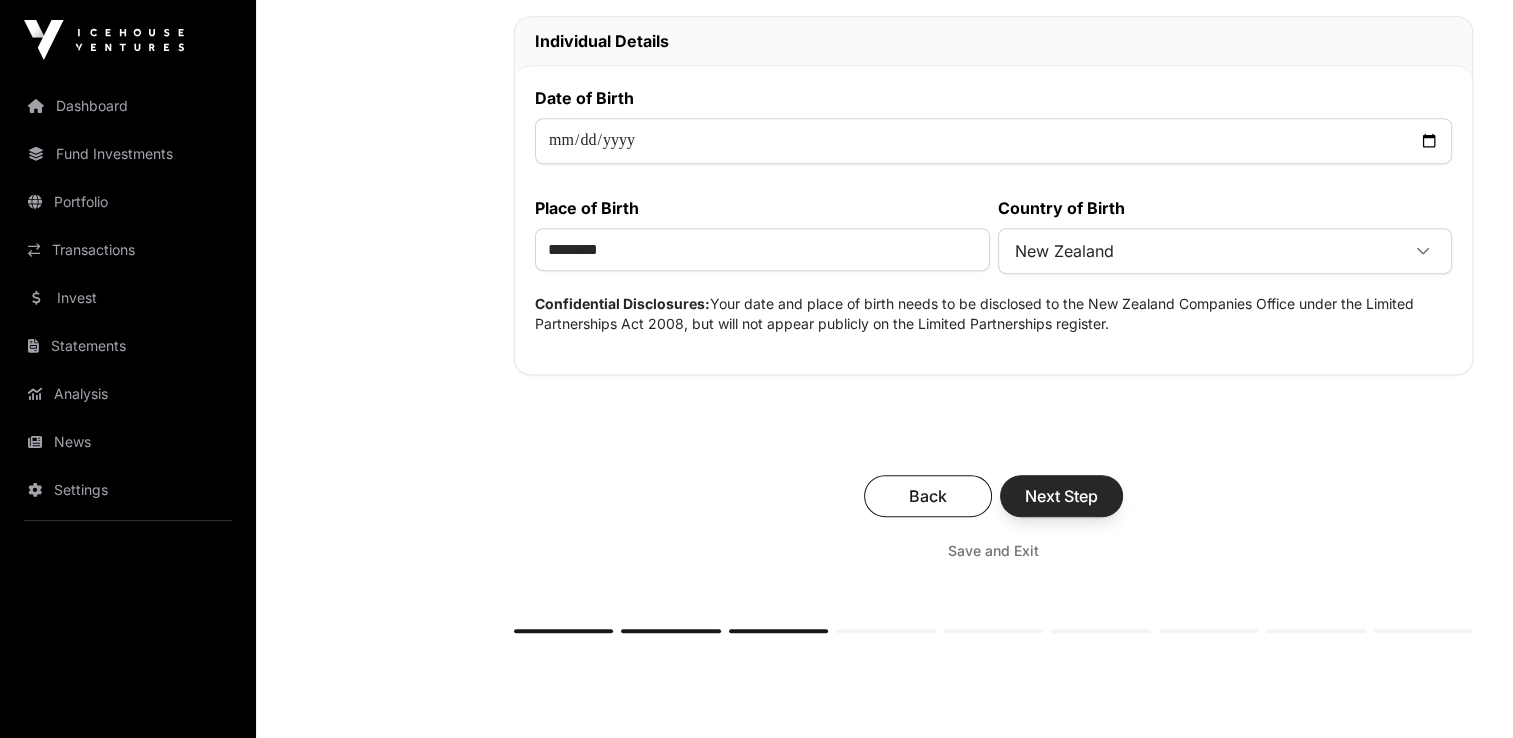 scroll, scrollTop: 1000, scrollLeft: 0, axis: vertical 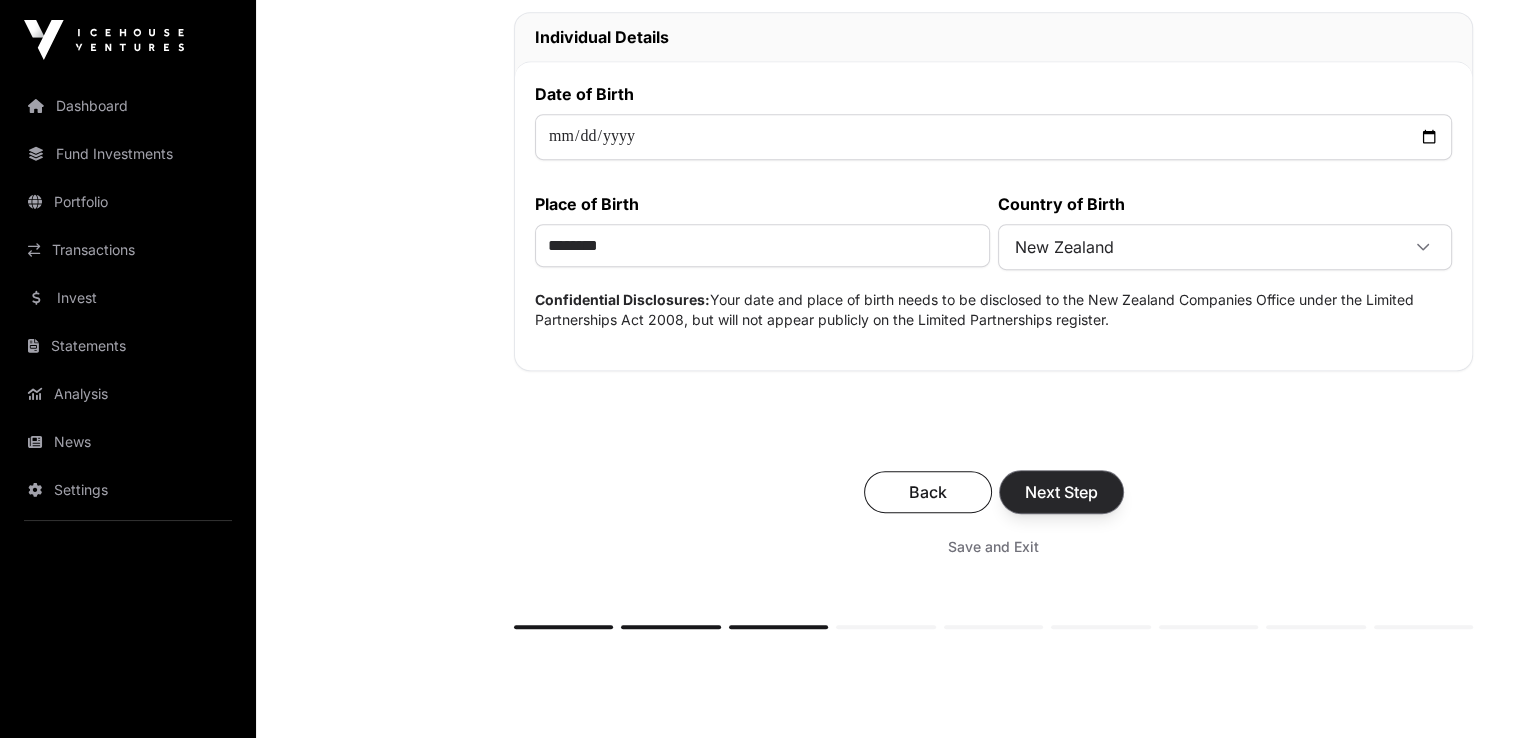 click on "Next Step" 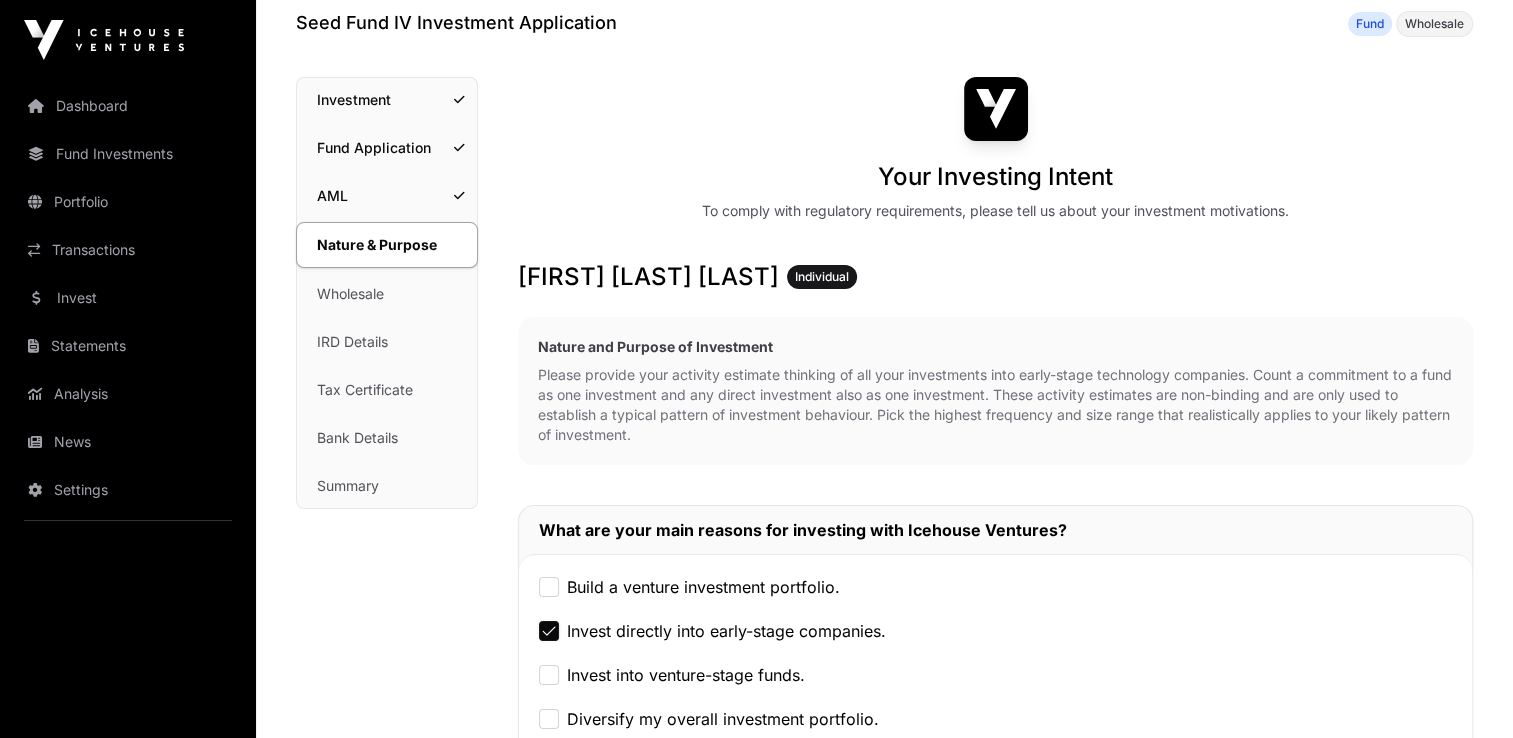 scroll, scrollTop: 200, scrollLeft: 0, axis: vertical 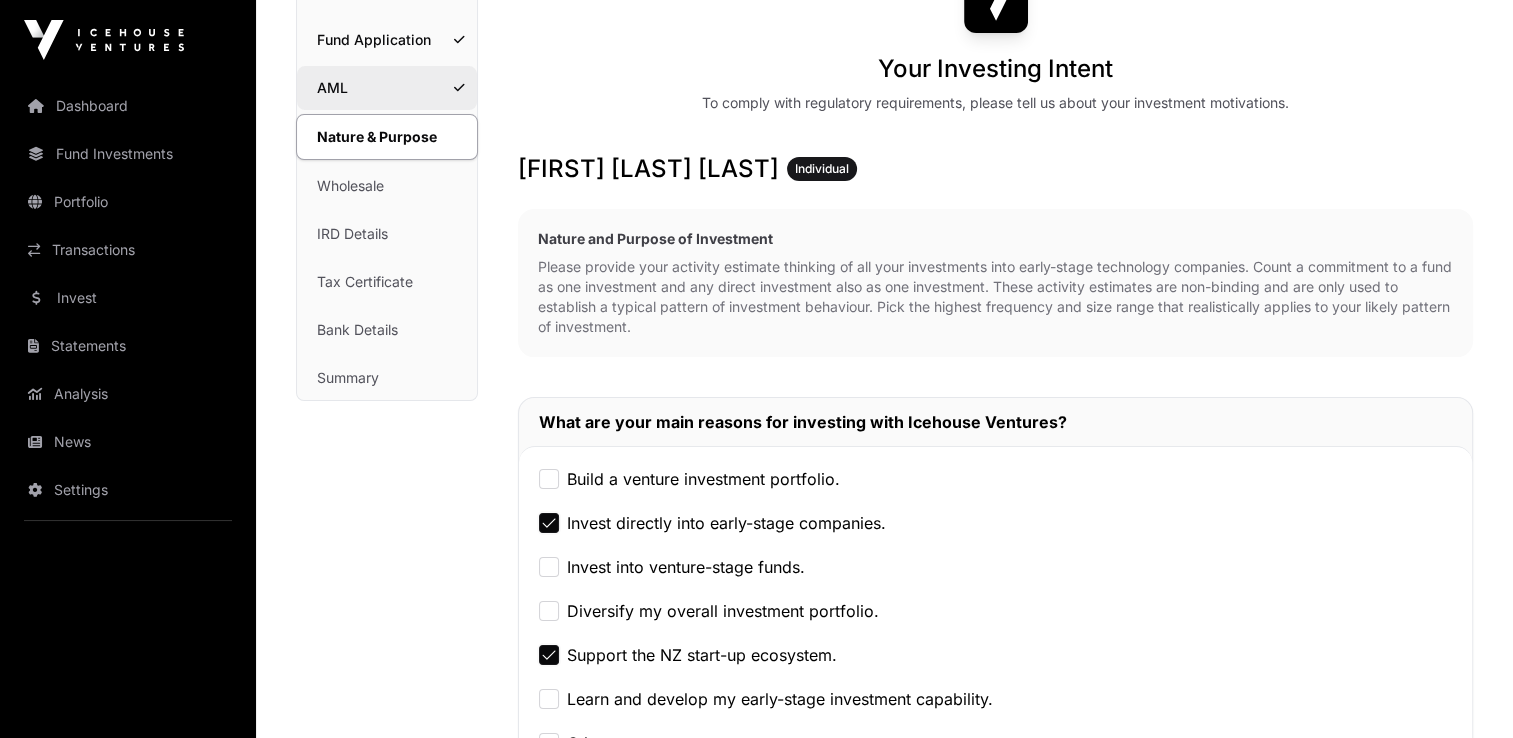click on "AML" 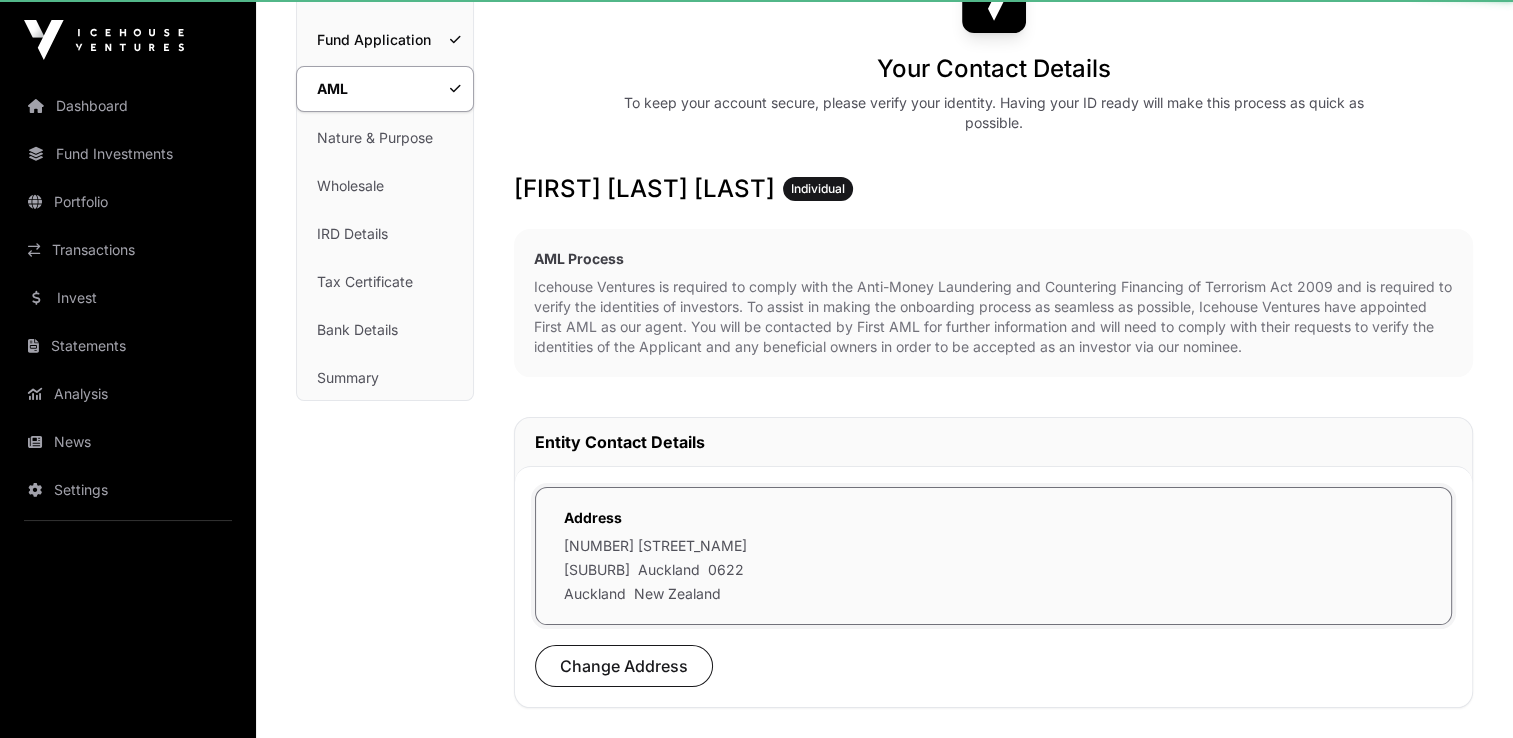 scroll, scrollTop: 0, scrollLeft: 0, axis: both 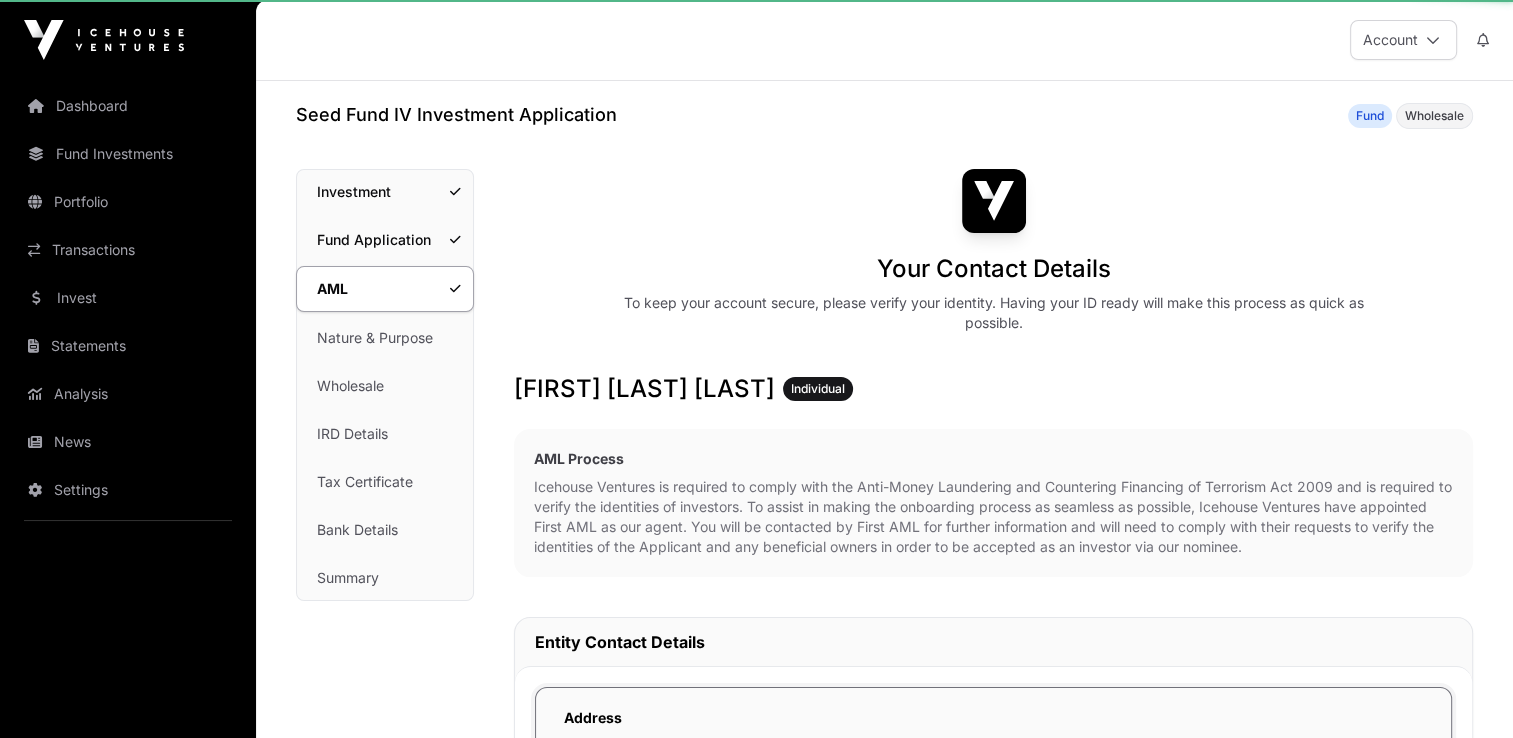 click on "Seed Fund IV Investment Application  Fund Wholesale AML Investment  Fund Application  AML  Nature & Purpose  Wholesale  IRD Details  Tax Certificate  Bank Details  Summary  Your Contact Details To keep your account secure, please verify your identity. Having your ID ready will make this process as quick as possible. [FIRST] [LAST] [LAST]  Individual  AML Process   Icehouse Ventures is required to comply with the Anti-Money Laundering and Countering Financing of Terrorism Act 2009 and is required to verify the identities of investors. To assist in making the onboarding process as seamless as possible, Icehouse Ventures have appointed First AML as our agent. You will be contacted by First AML for further information and will need to comply with their requests to verify the identities of the Applicant and any beneficial owners in order to be accepted as an investor via our nominee.   Entity Contact Details   Address  [NUMBER] [STREET_NAME] [SUBURB] [CITY] [POSTAL_CODE] [CITY] [COUNTRY] Change Address  Individual Details" 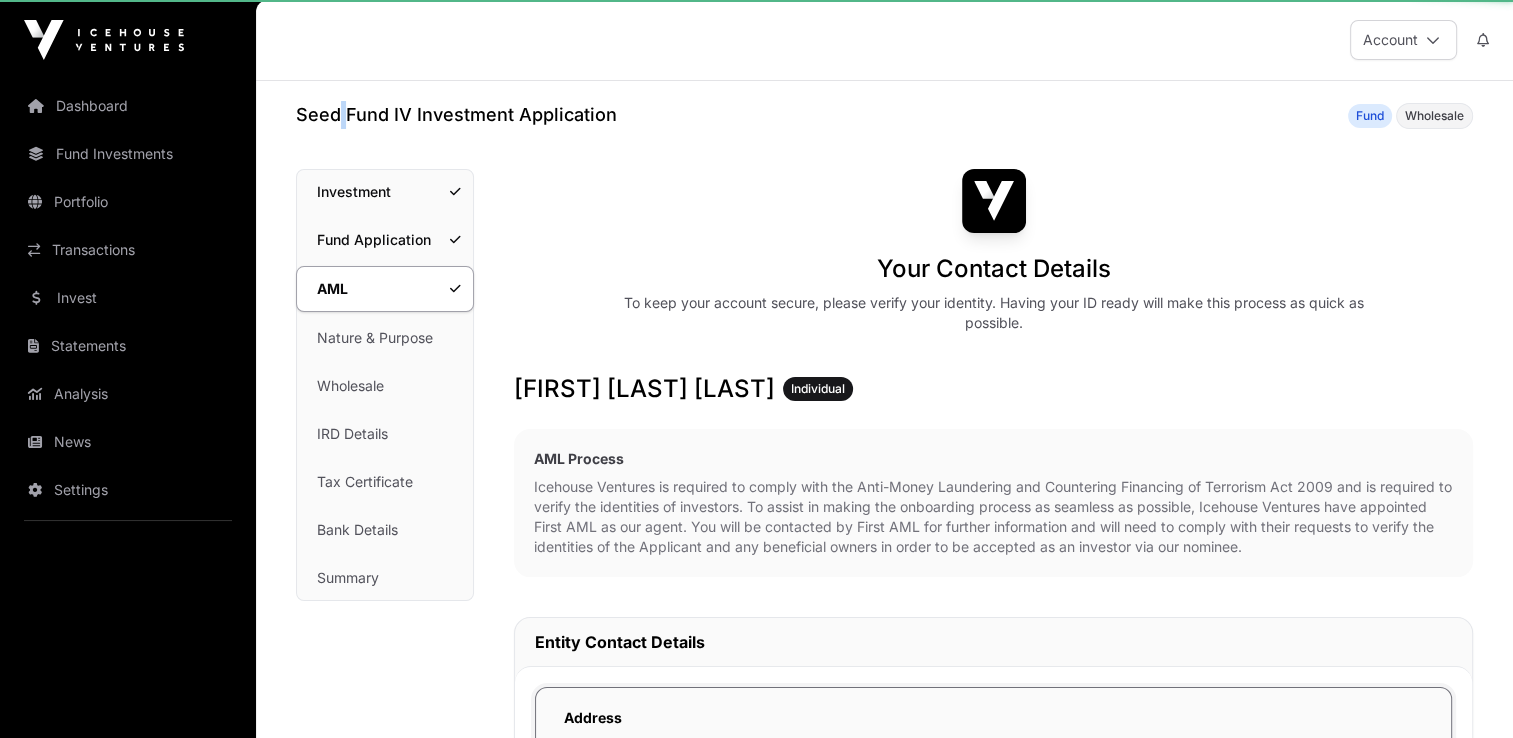 click on "Seed Fund IV Investment Application  Fund Wholesale AML Investment  Fund Application  AML  Nature & Purpose  Wholesale  IRD Details  Tax Certificate  Bank Details  Summary  Your Contact Details To keep your account secure, please verify your identity. Having your ID ready will make this process as quick as possible. [FIRST] [LAST] [LAST]  Individual  AML Process   Icehouse Ventures is required to comply with the Anti-Money Laundering and Countering Financing of Terrorism Act 2009 and is required to verify the identities of investors. To assist in making the onboarding process as seamless as possible, Icehouse Ventures have appointed First AML as our agent. You will be contacted by First AML for further information and will need to comply with their requests to verify the identities of the Applicant and any beneficial owners in order to be accepted as an investor via our nominee.   Entity Contact Details   Address  [NUMBER] [STREET_NAME] [SUBURB] [CITY] [POSTAL_CODE] [CITY] [COUNTRY] Change Address  Individual Details" 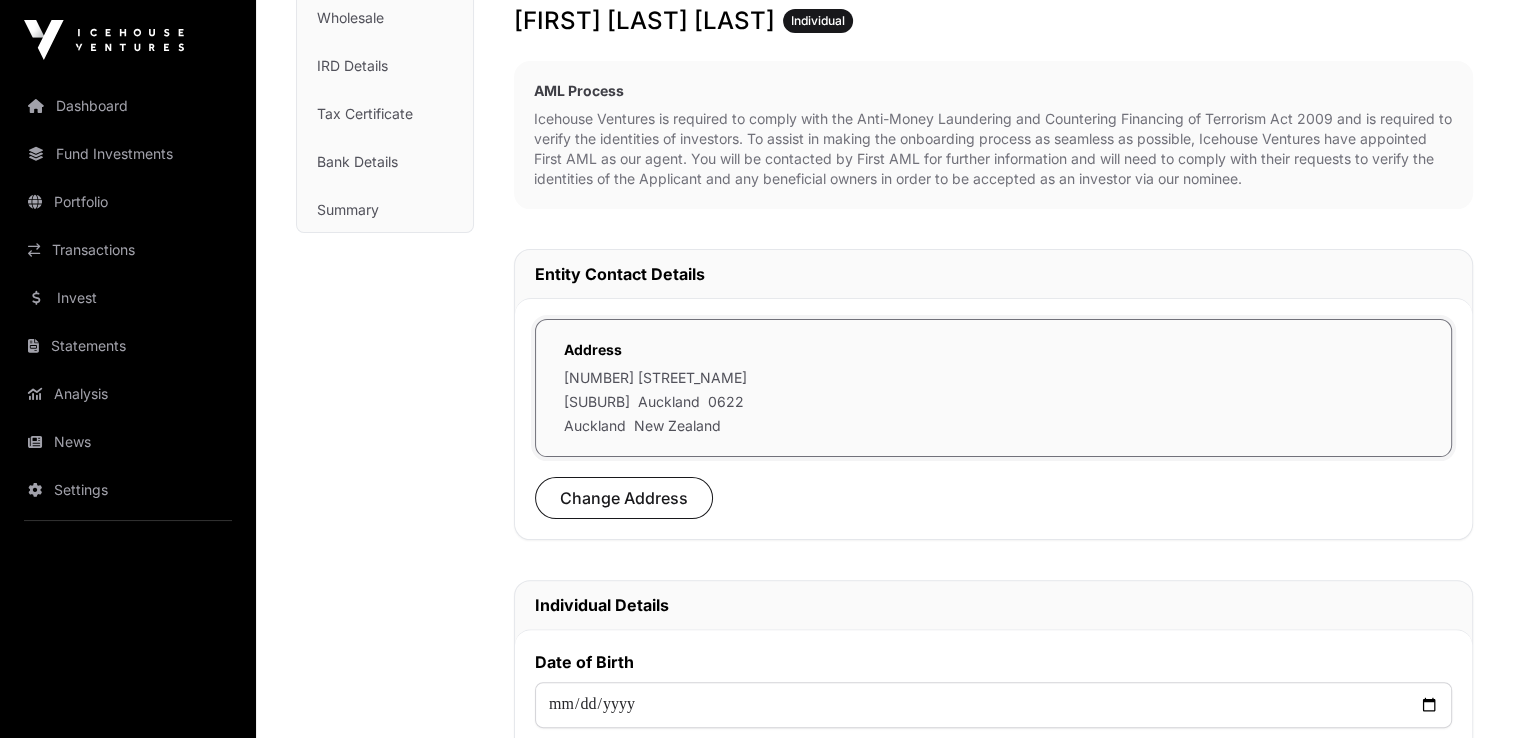 scroll, scrollTop: 400, scrollLeft: 0, axis: vertical 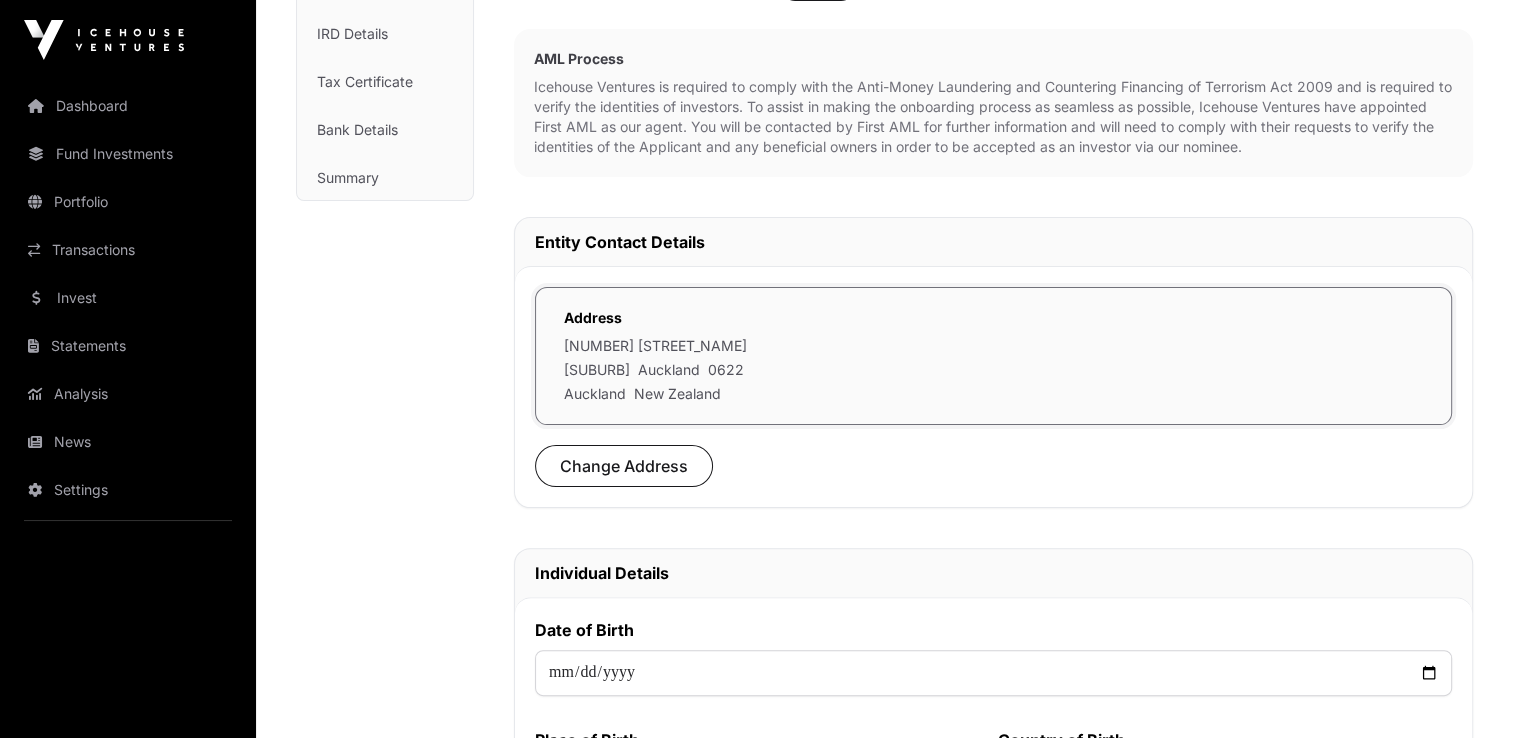 click on "[NUMBER] [STREET_NAME]" 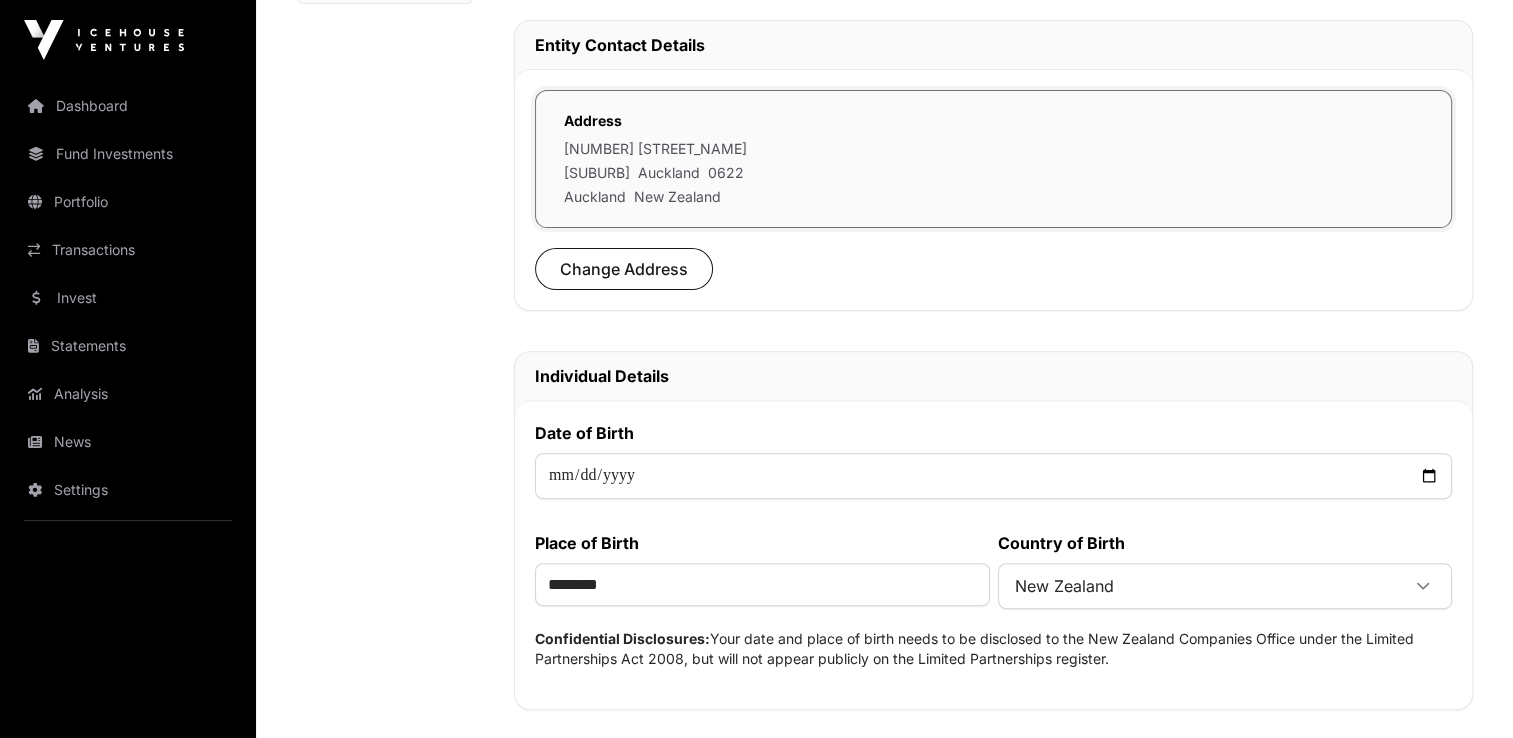 scroll, scrollTop: 600, scrollLeft: 0, axis: vertical 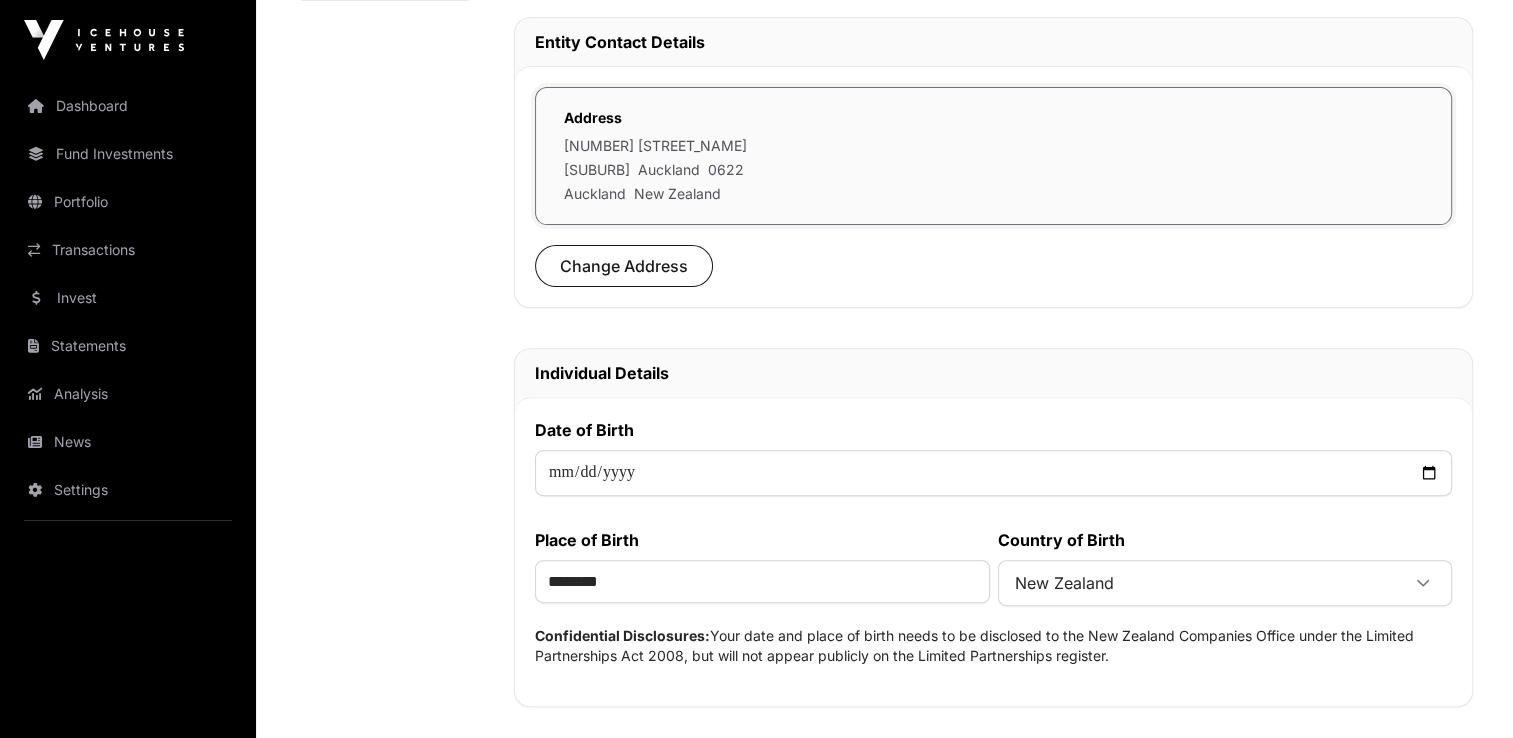 click on "[NUMBER] [STREET_NAME]" 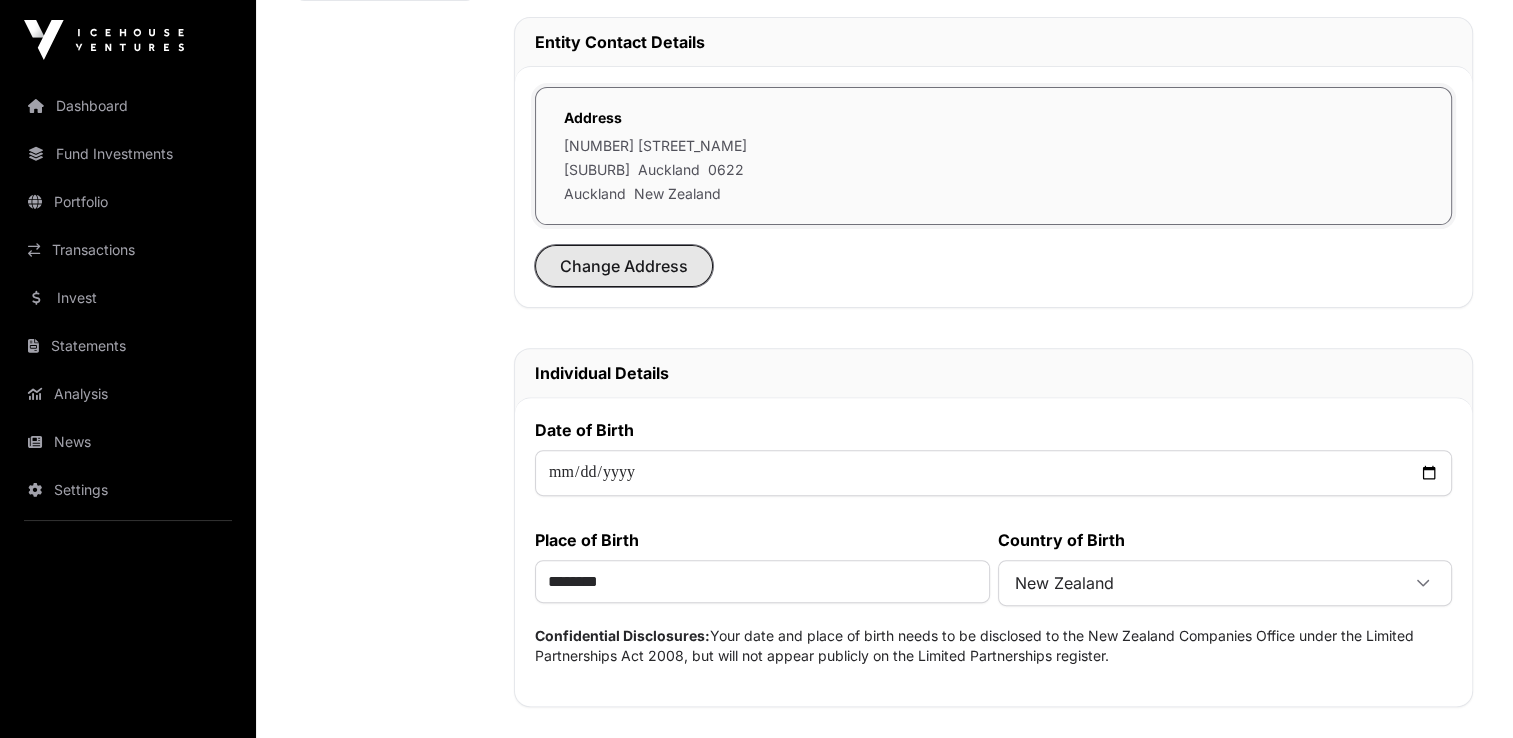 click on "Change Address" 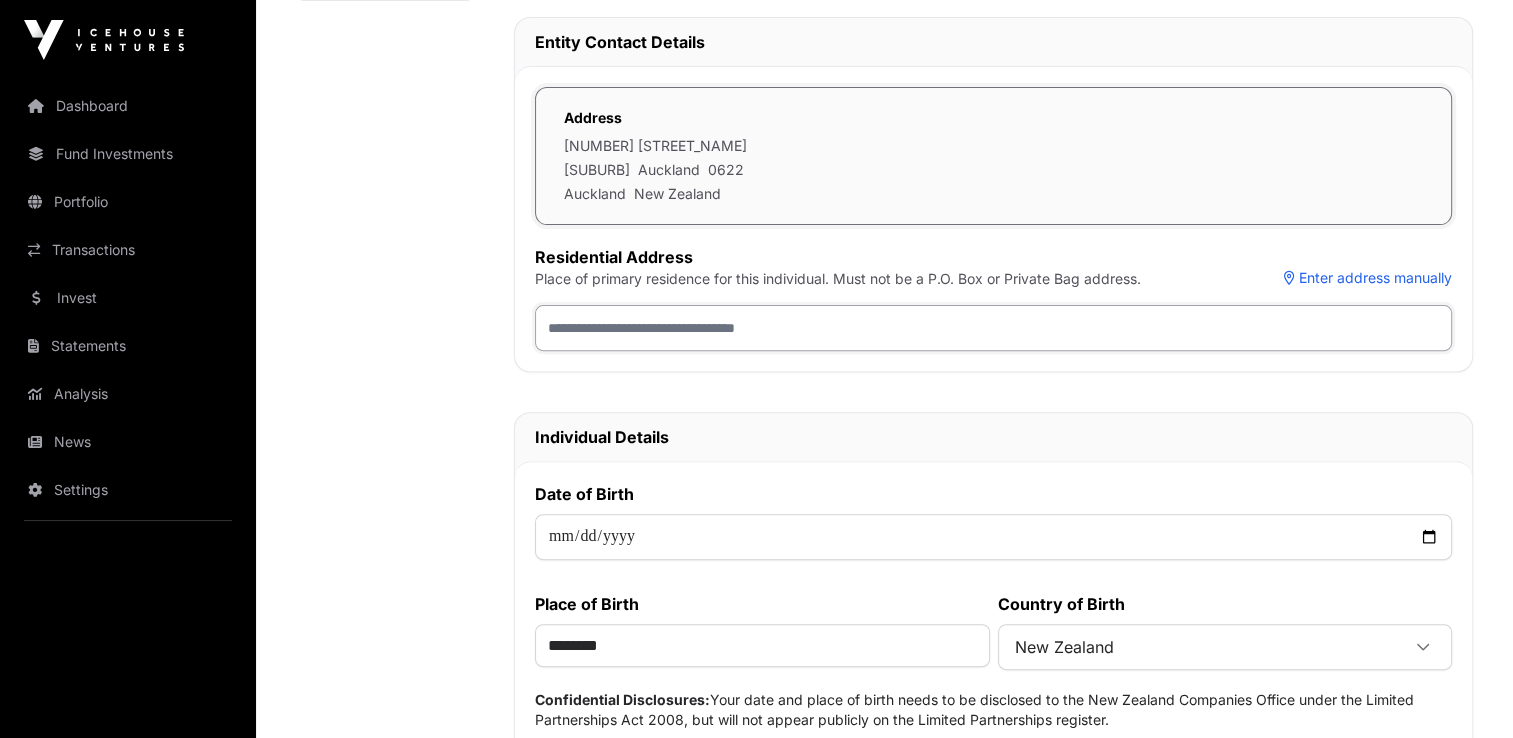 click 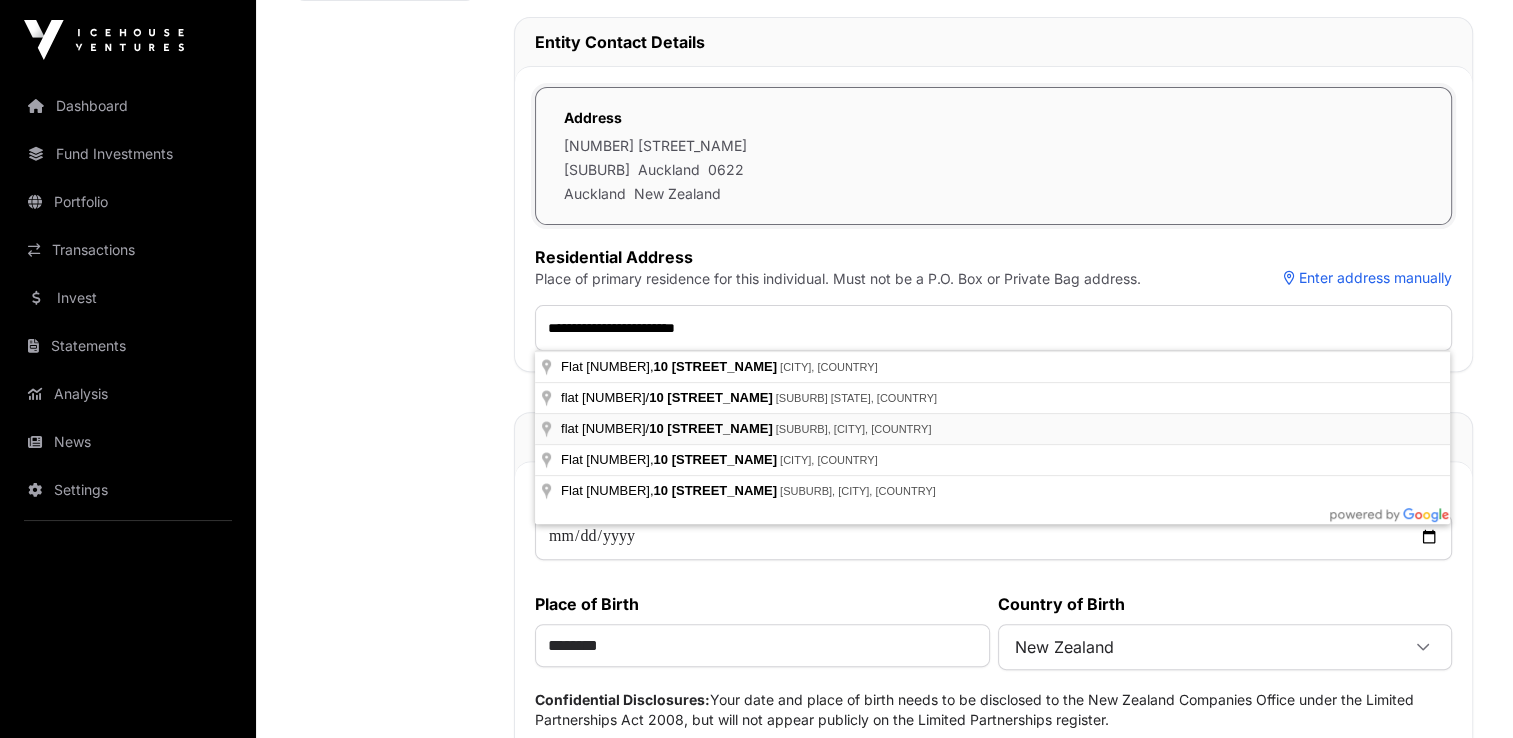 type on "**********" 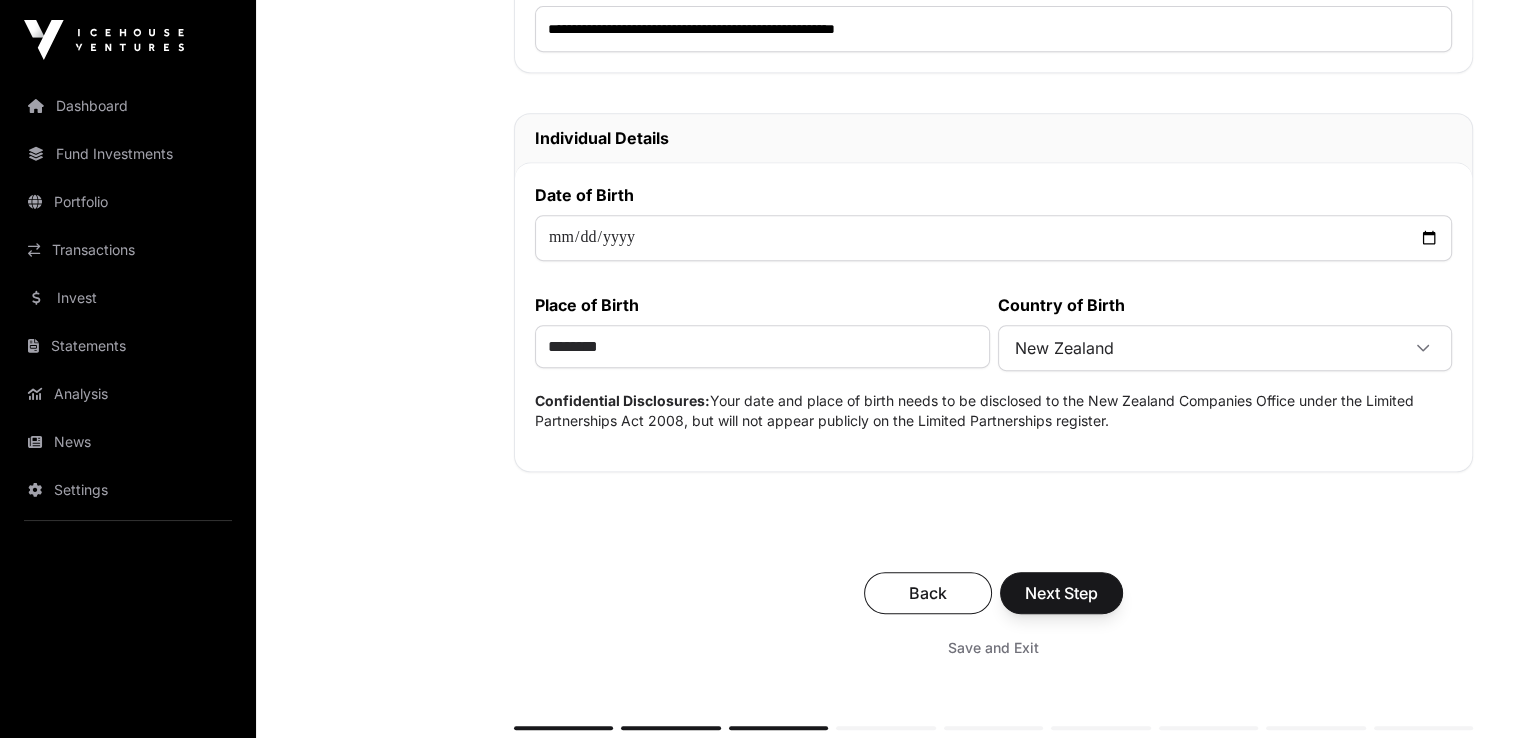 scroll, scrollTop: 900, scrollLeft: 0, axis: vertical 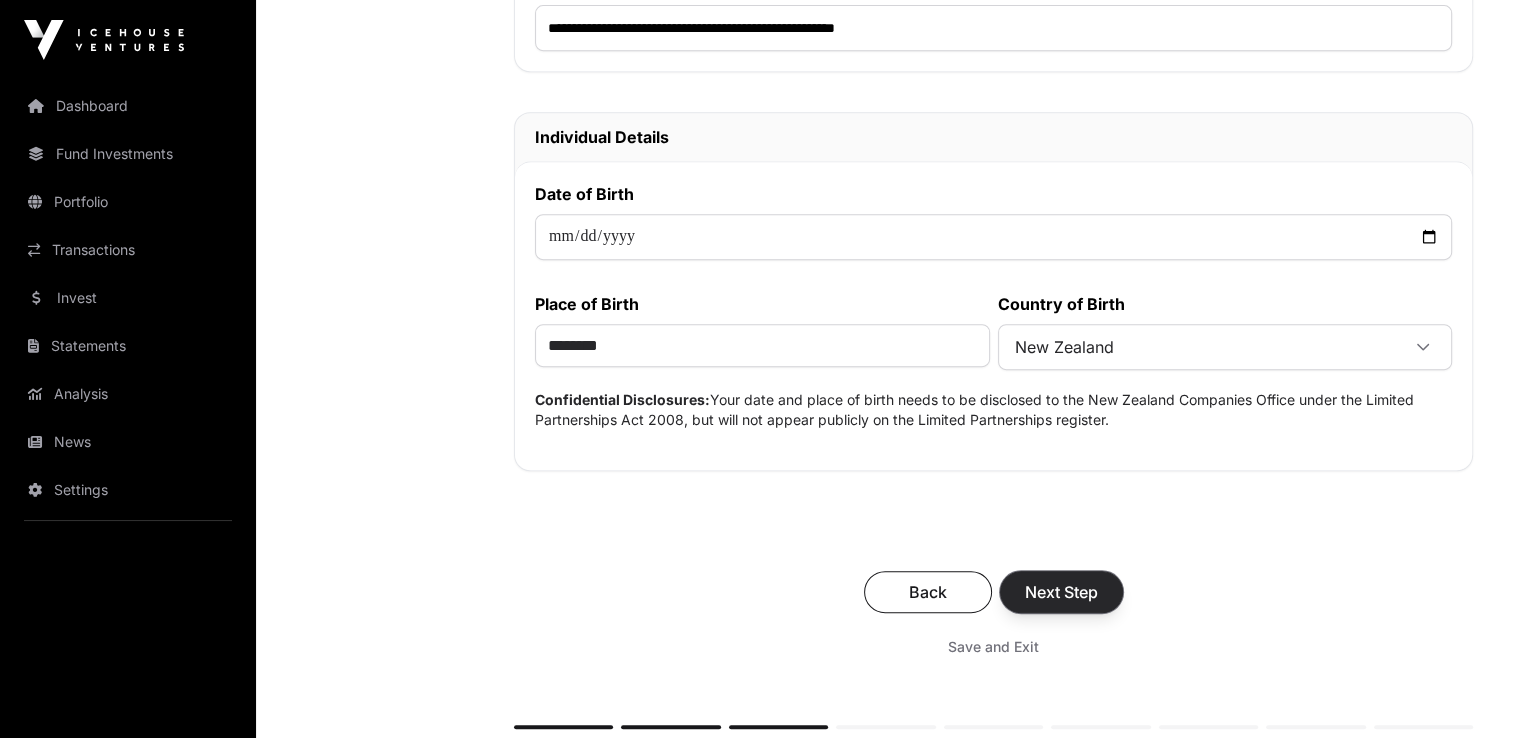click on "Next Step" 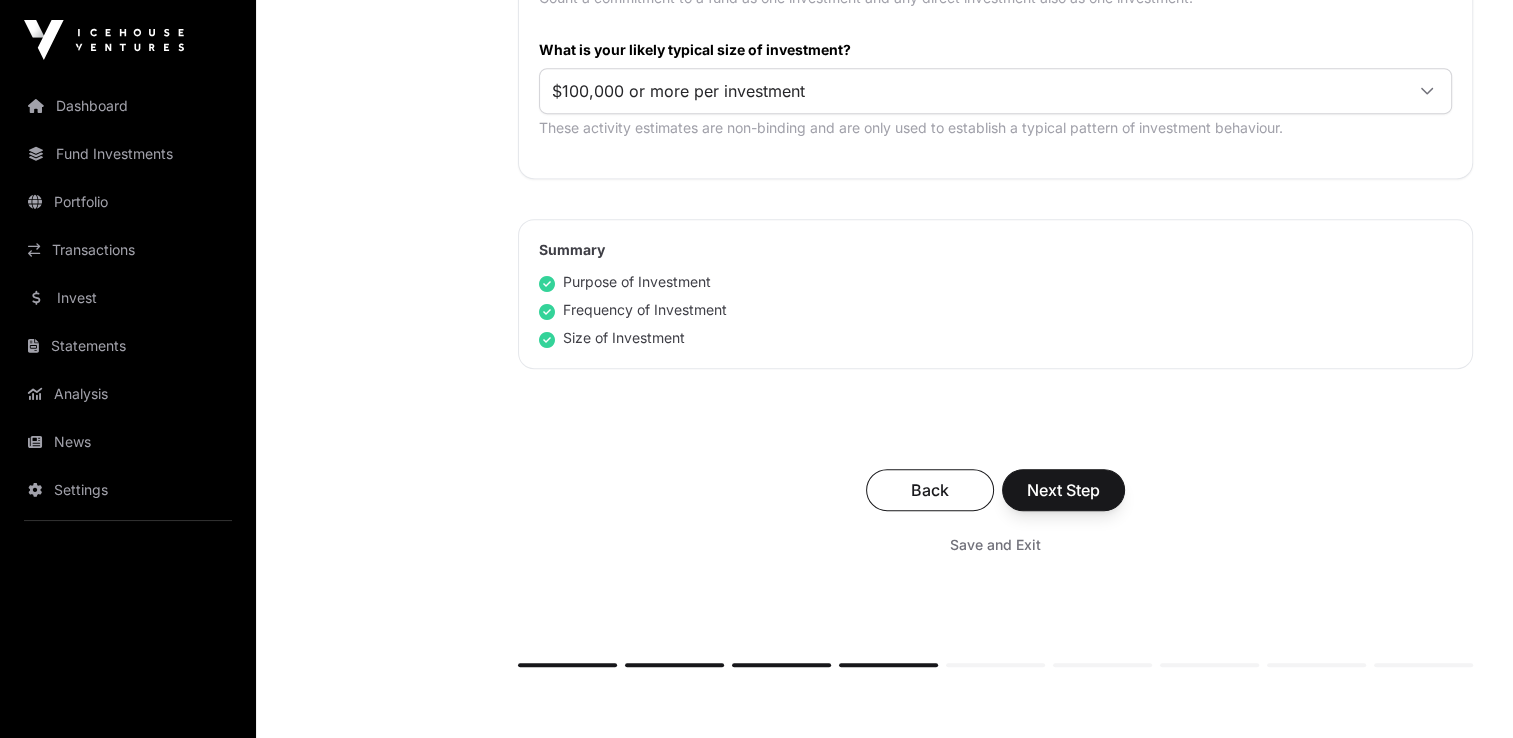 scroll, scrollTop: 1200, scrollLeft: 0, axis: vertical 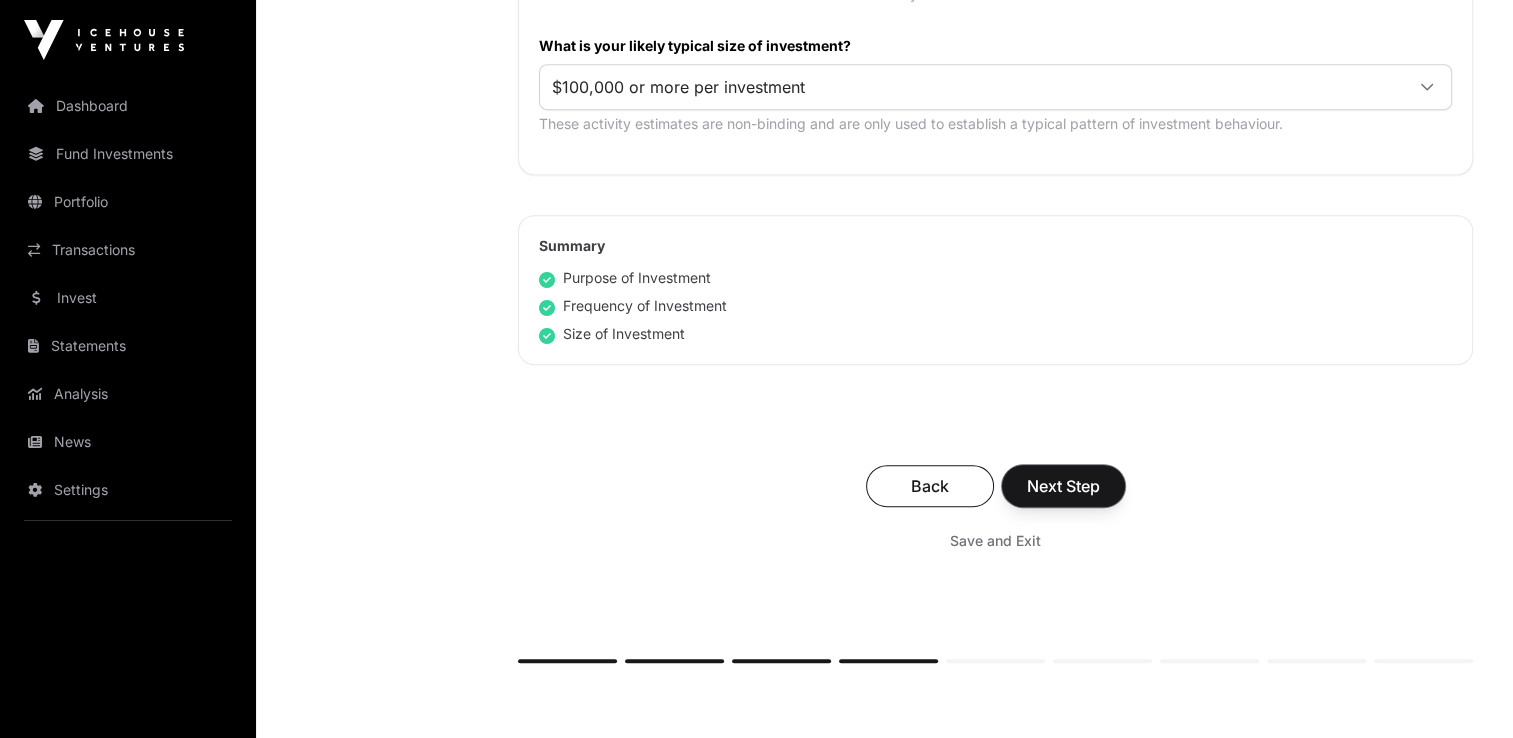click on "Next Step" 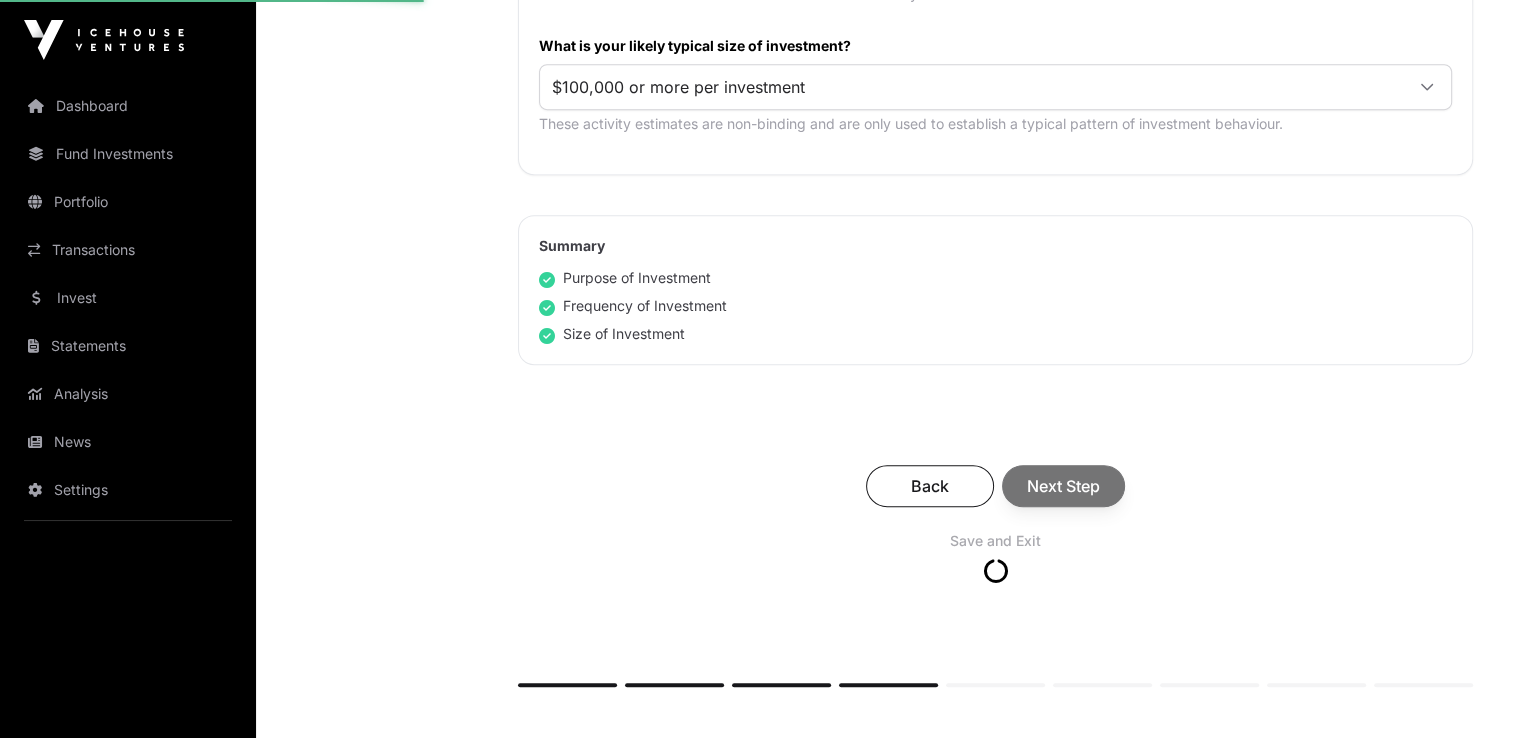 scroll, scrollTop: 0, scrollLeft: 0, axis: both 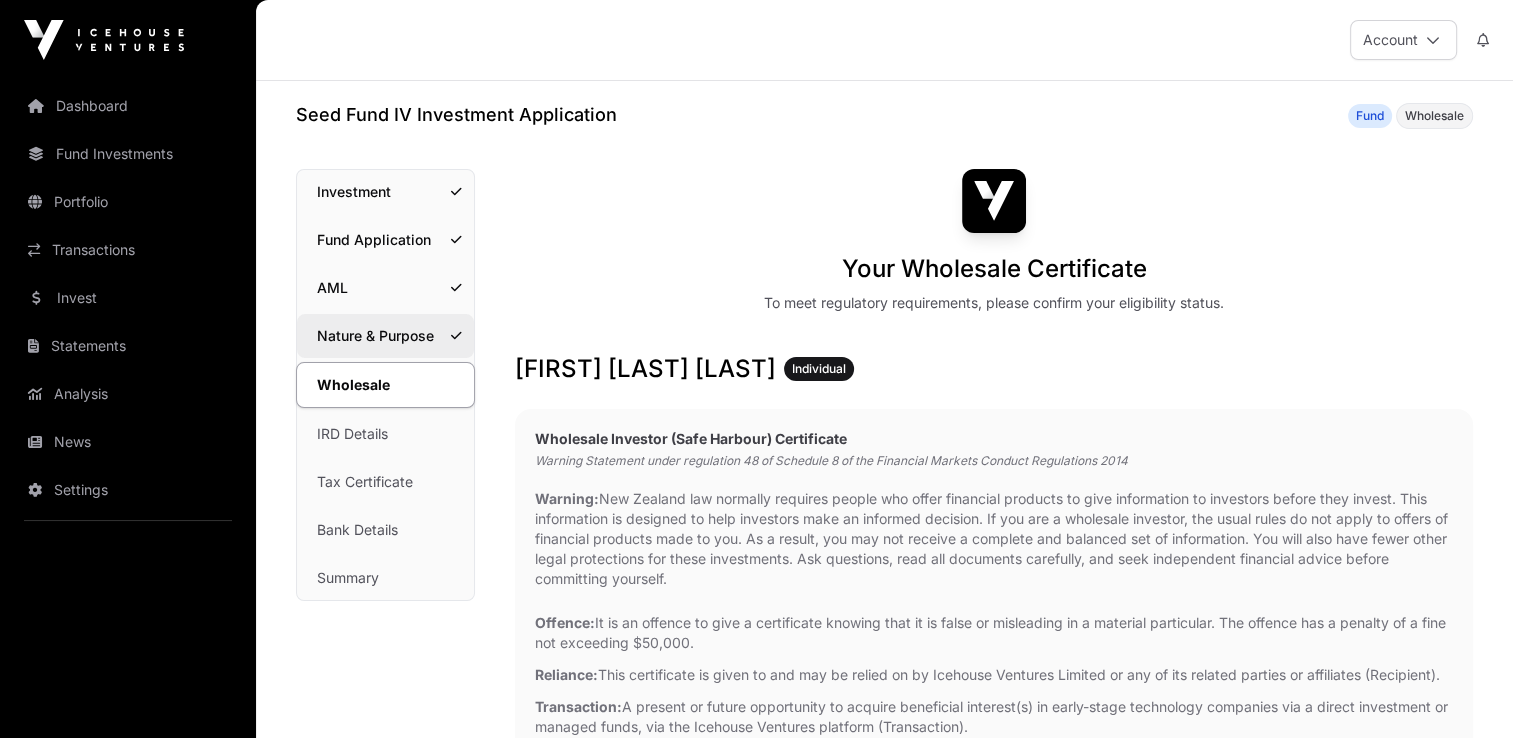 click on "Nature & Purpose" 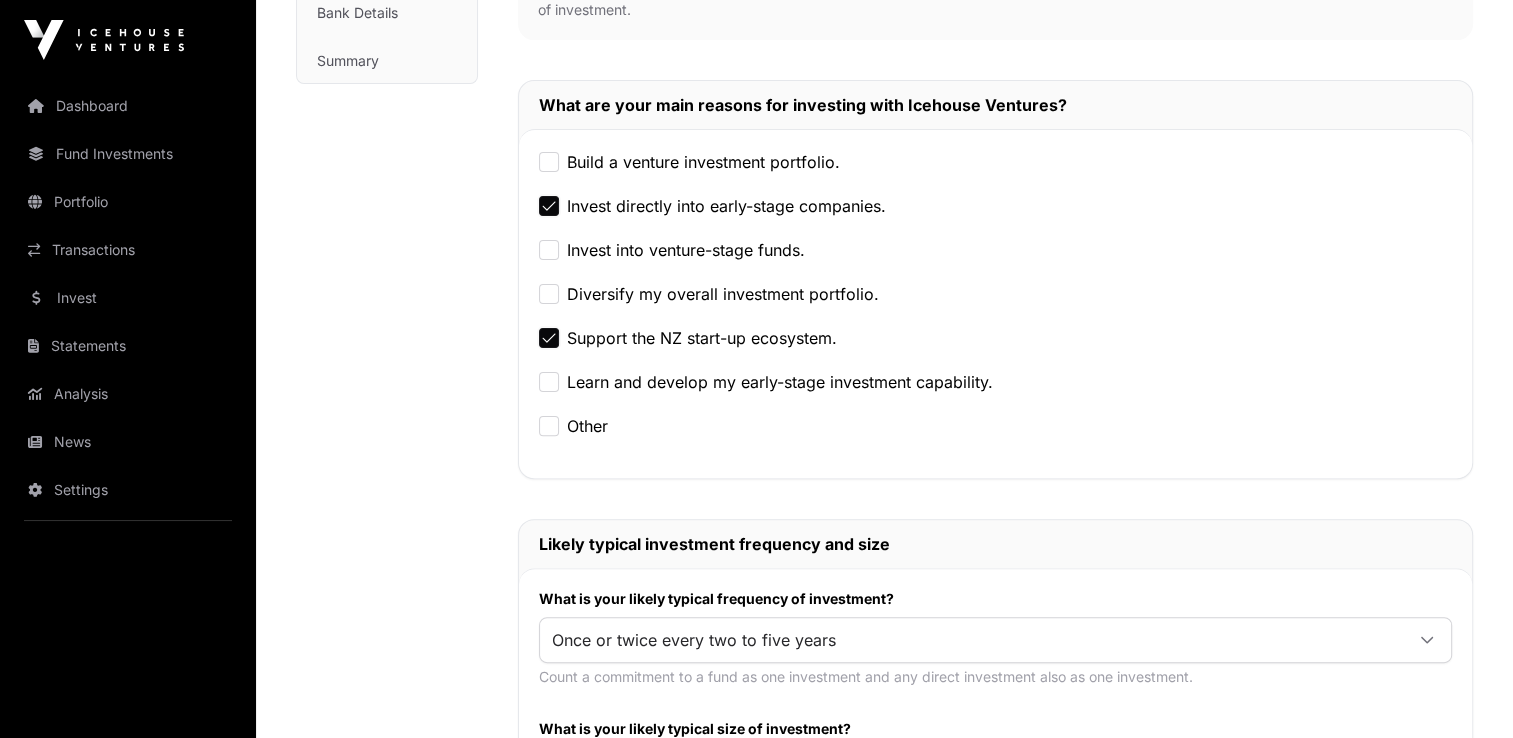 scroll, scrollTop: 800, scrollLeft: 0, axis: vertical 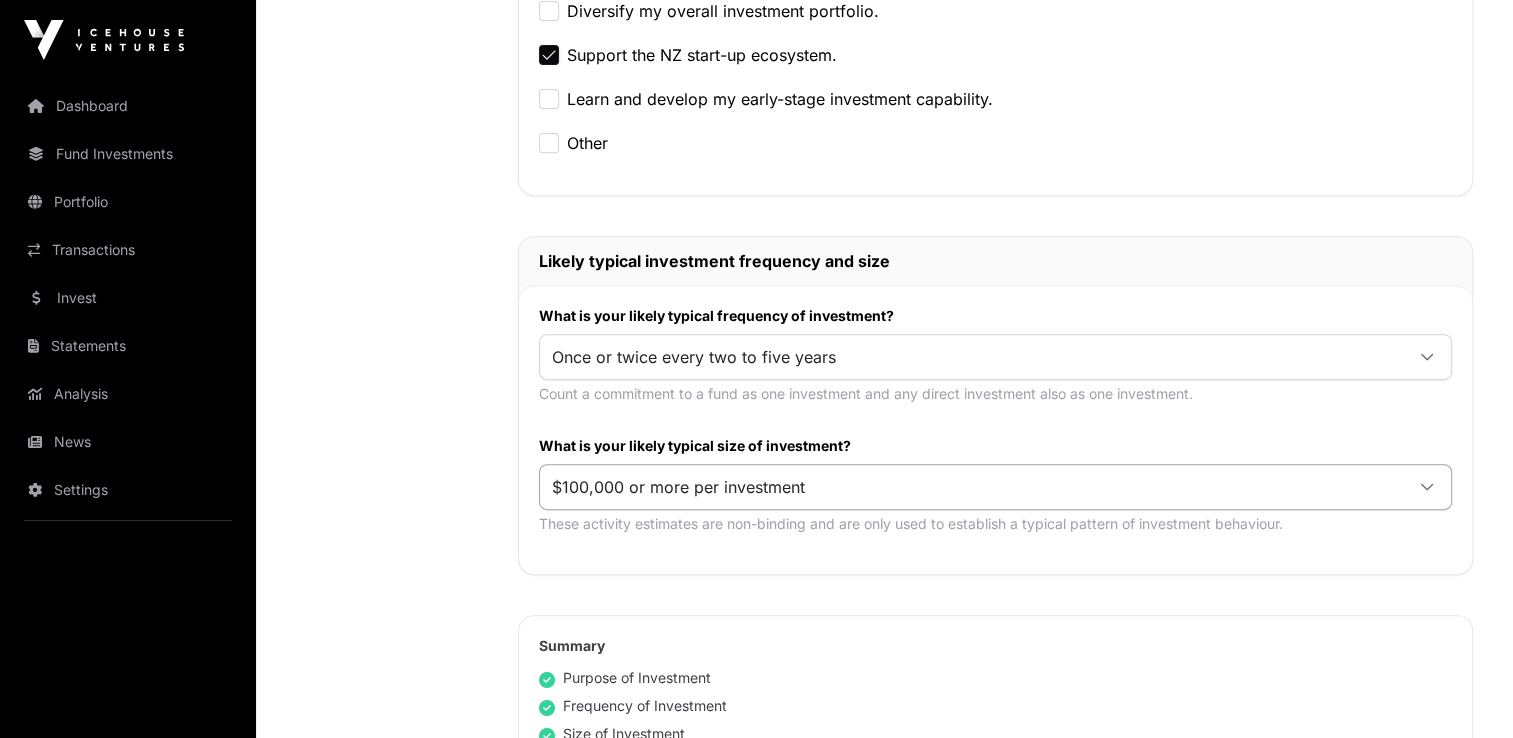 click on "$100,000 or more per investment" 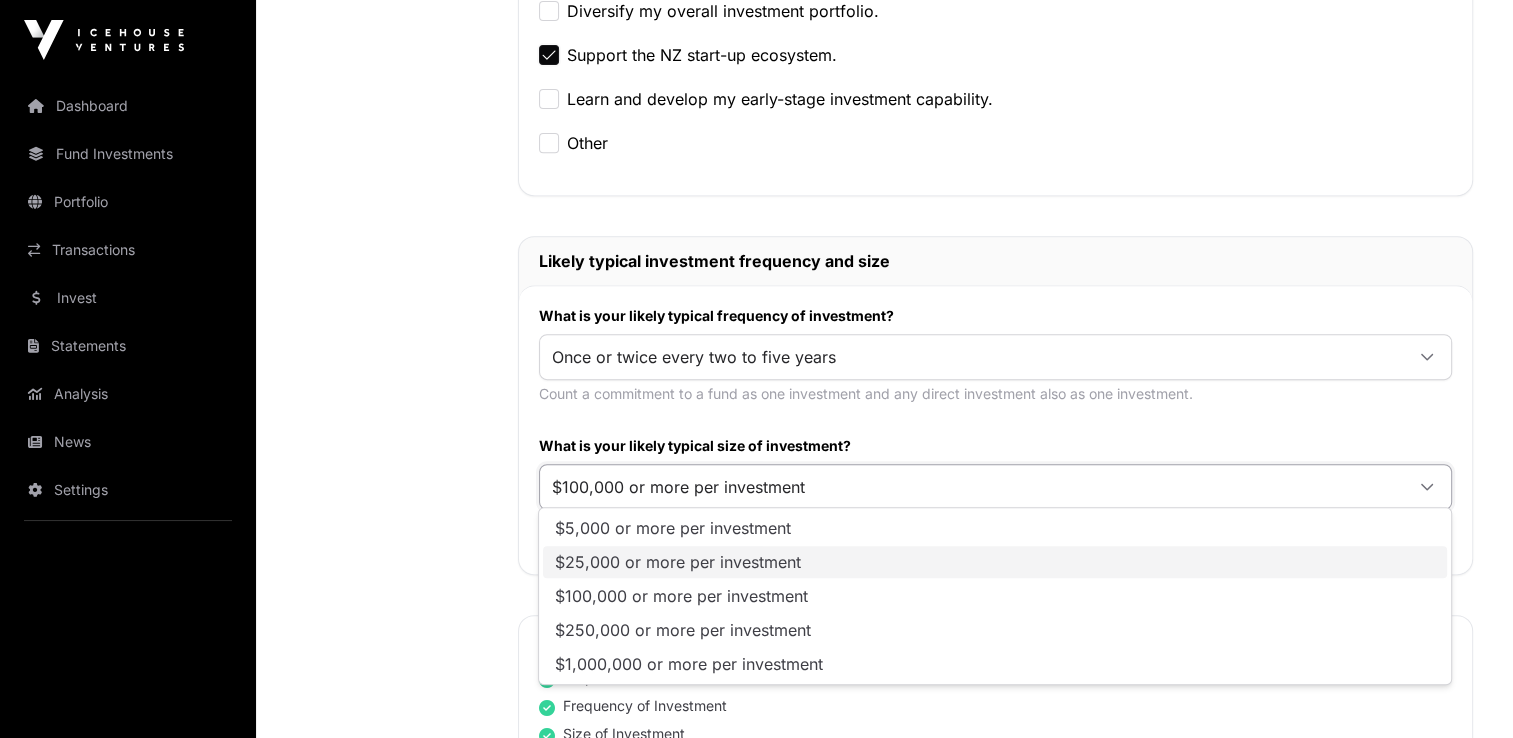 click on "$25,000 or more per investment" 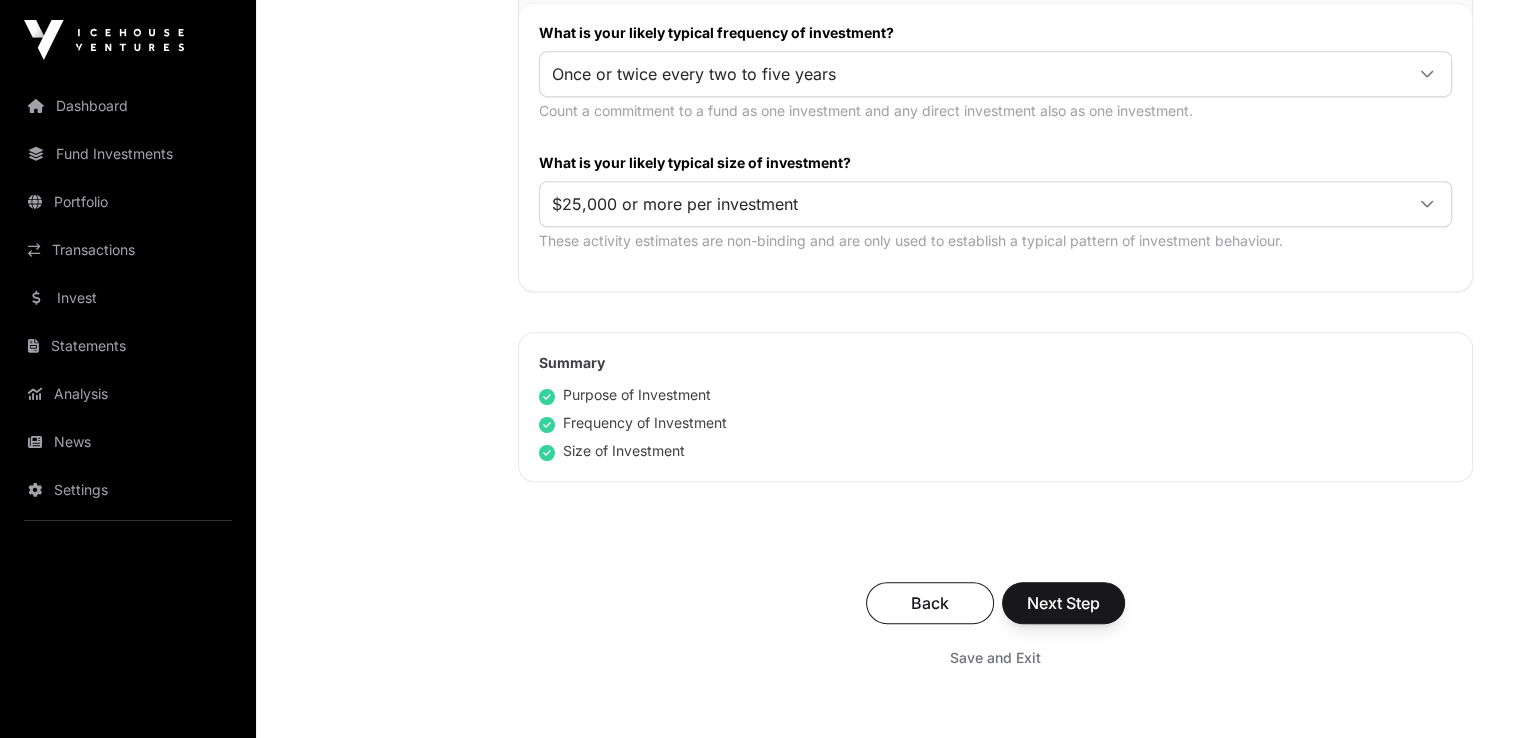 scroll, scrollTop: 1100, scrollLeft: 0, axis: vertical 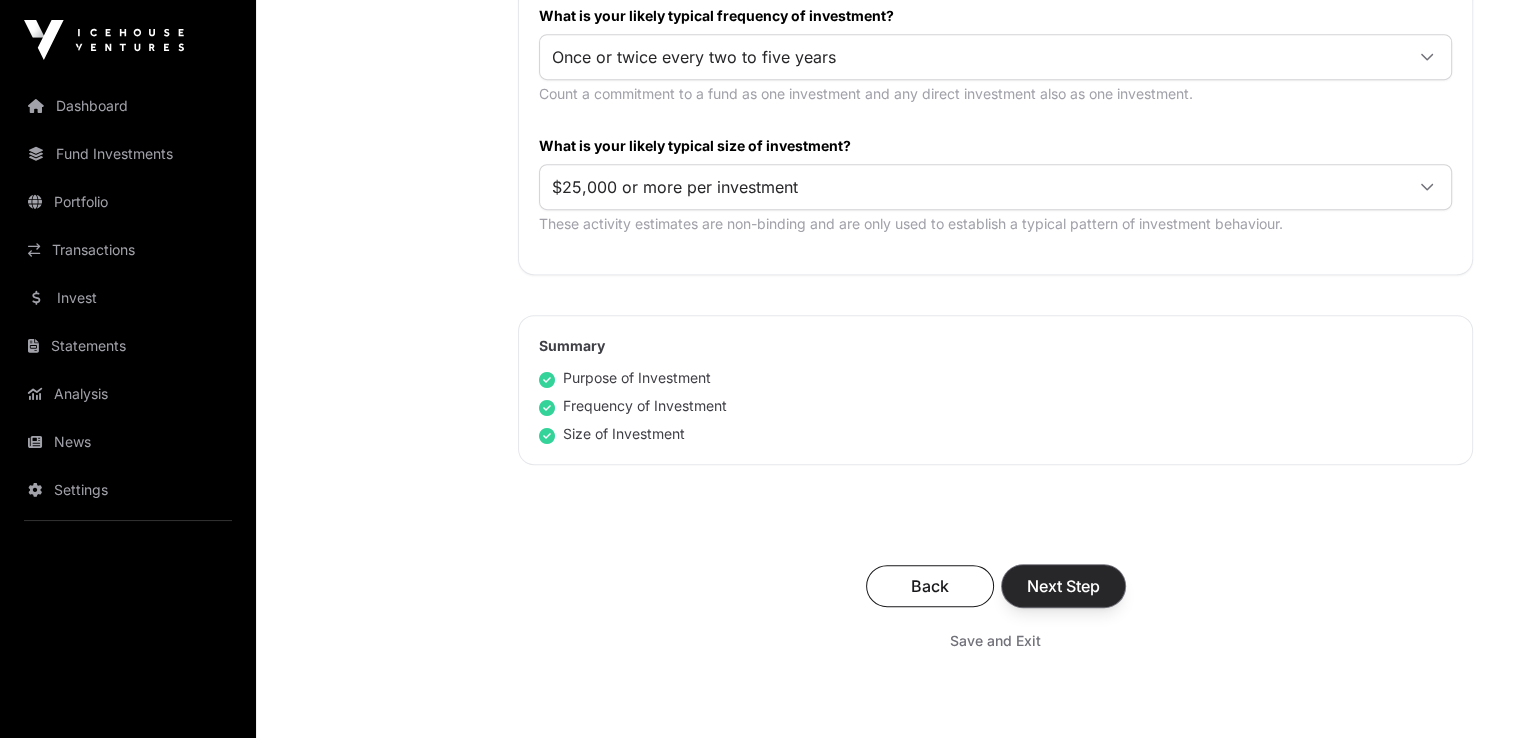 click on "Next Step" 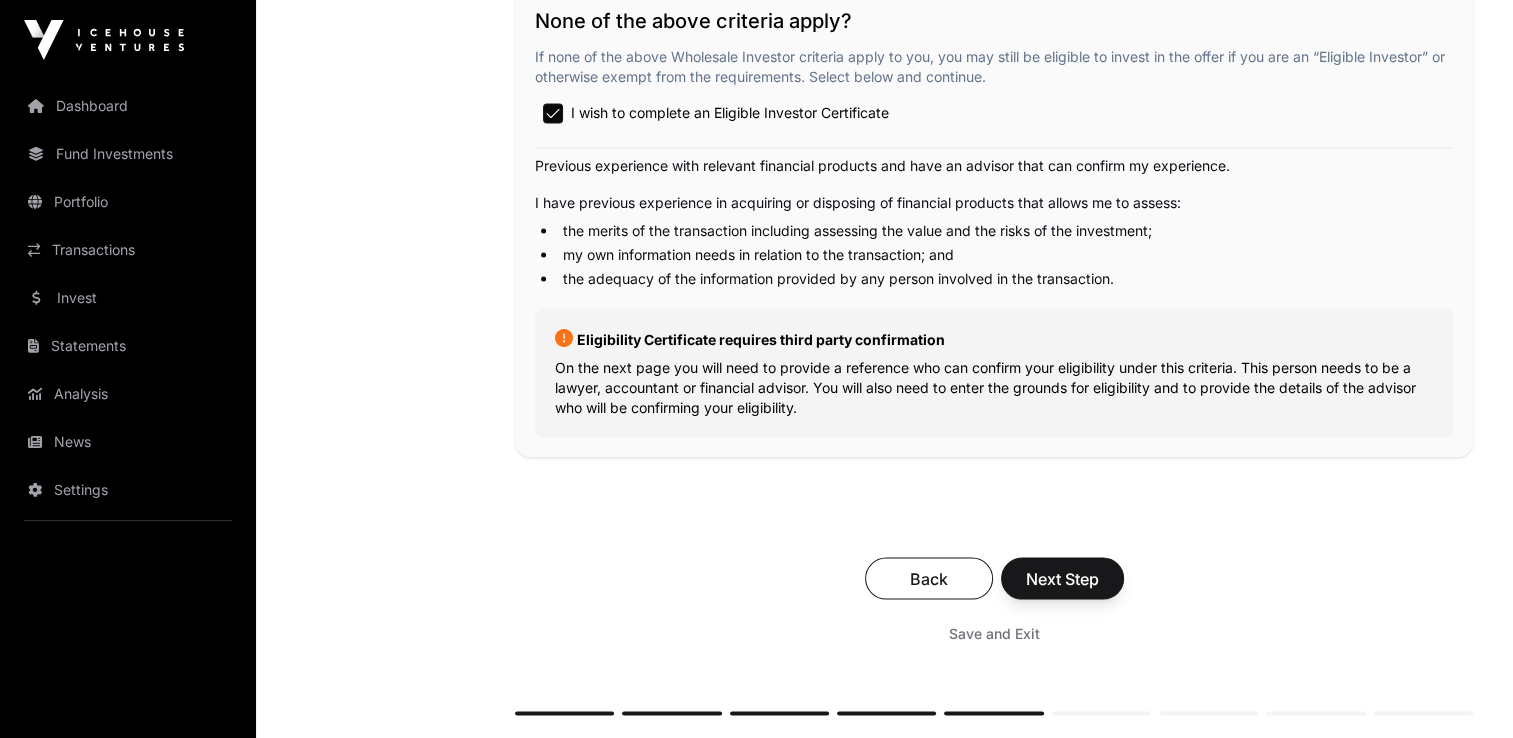 scroll, scrollTop: 3600, scrollLeft: 0, axis: vertical 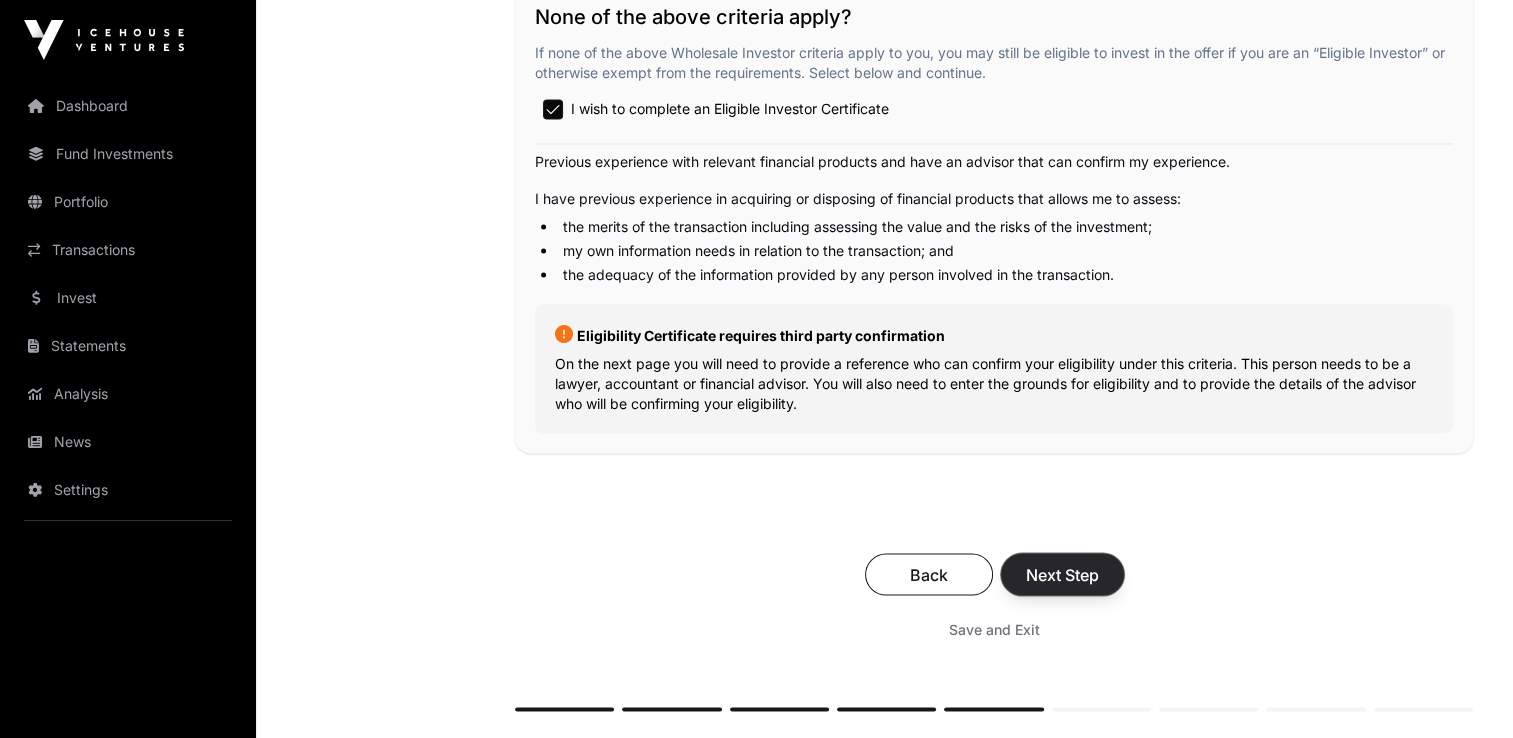 click on "Next Step" 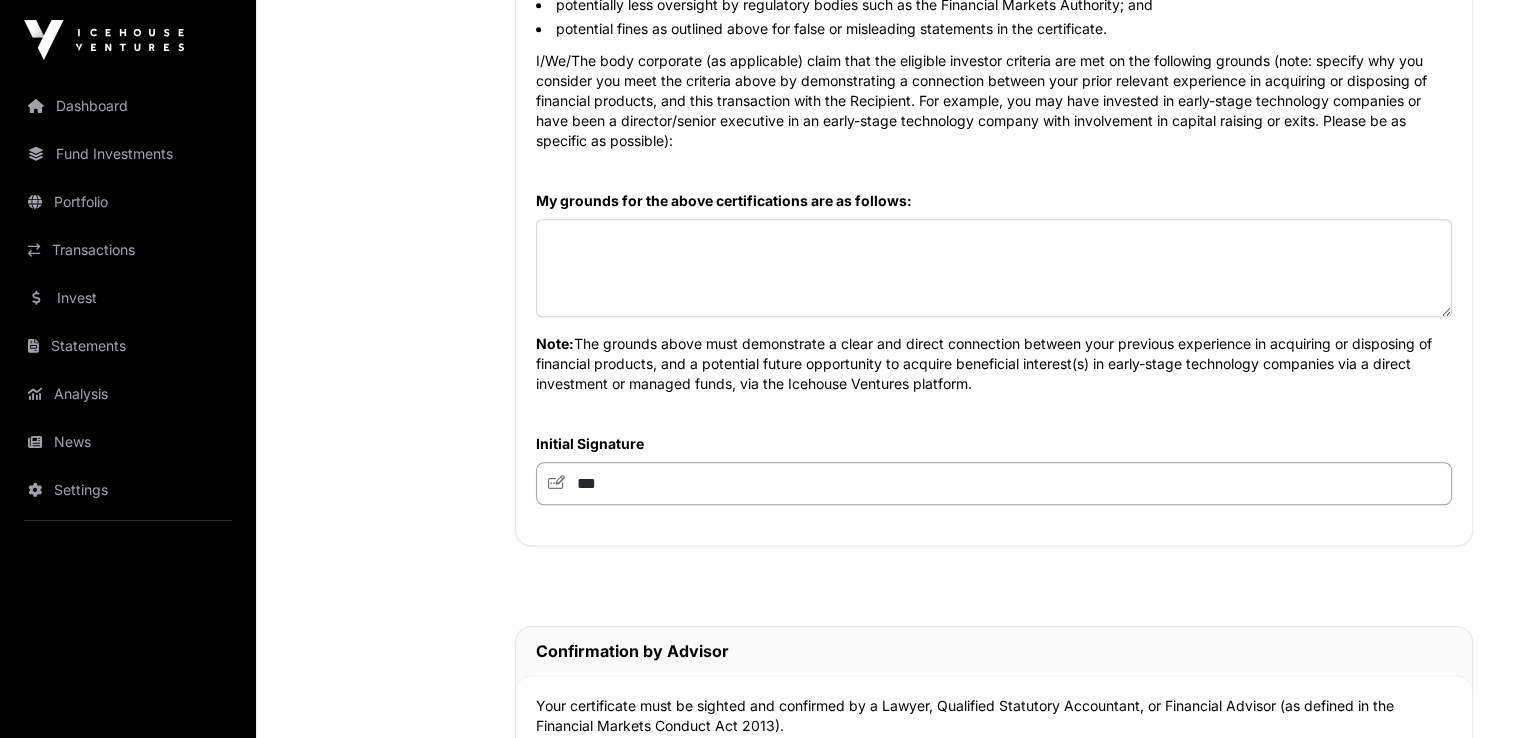 scroll, scrollTop: 1500, scrollLeft: 0, axis: vertical 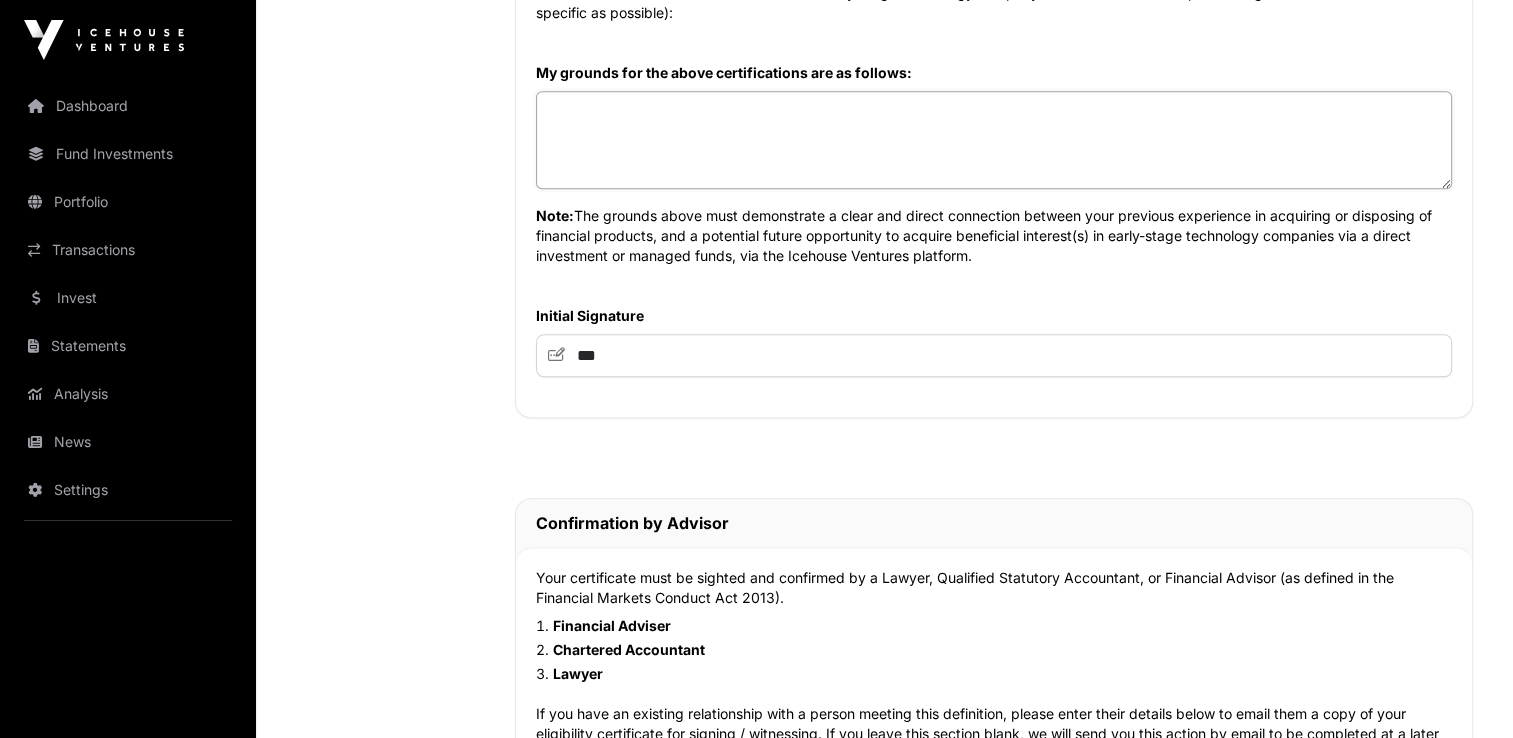 click 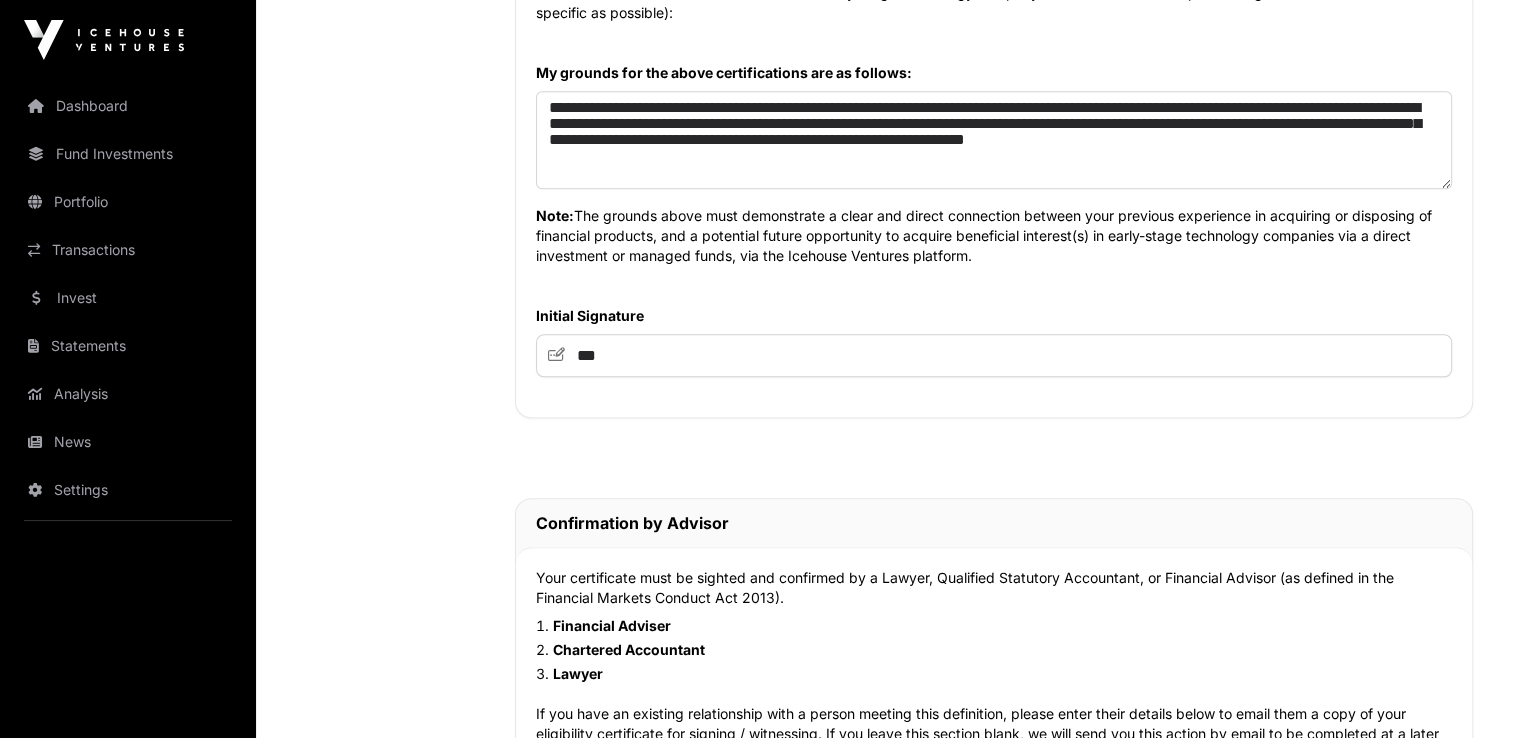 drag, startPoint x: 1290, startPoint y: 143, endPoint x: 922, endPoint y: 242, distance: 381.08398 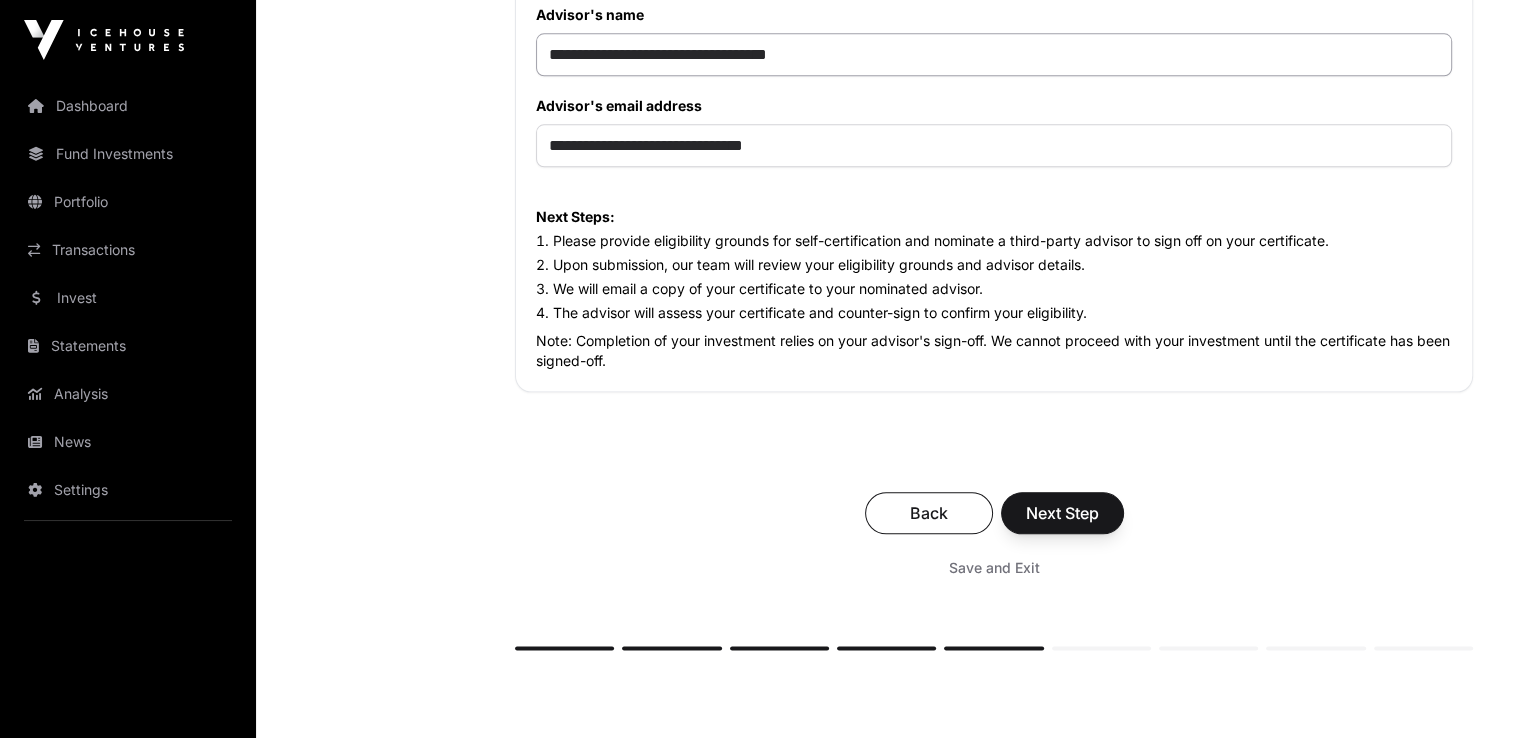 scroll, scrollTop: 2300, scrollLeft: 0, axis: vertical 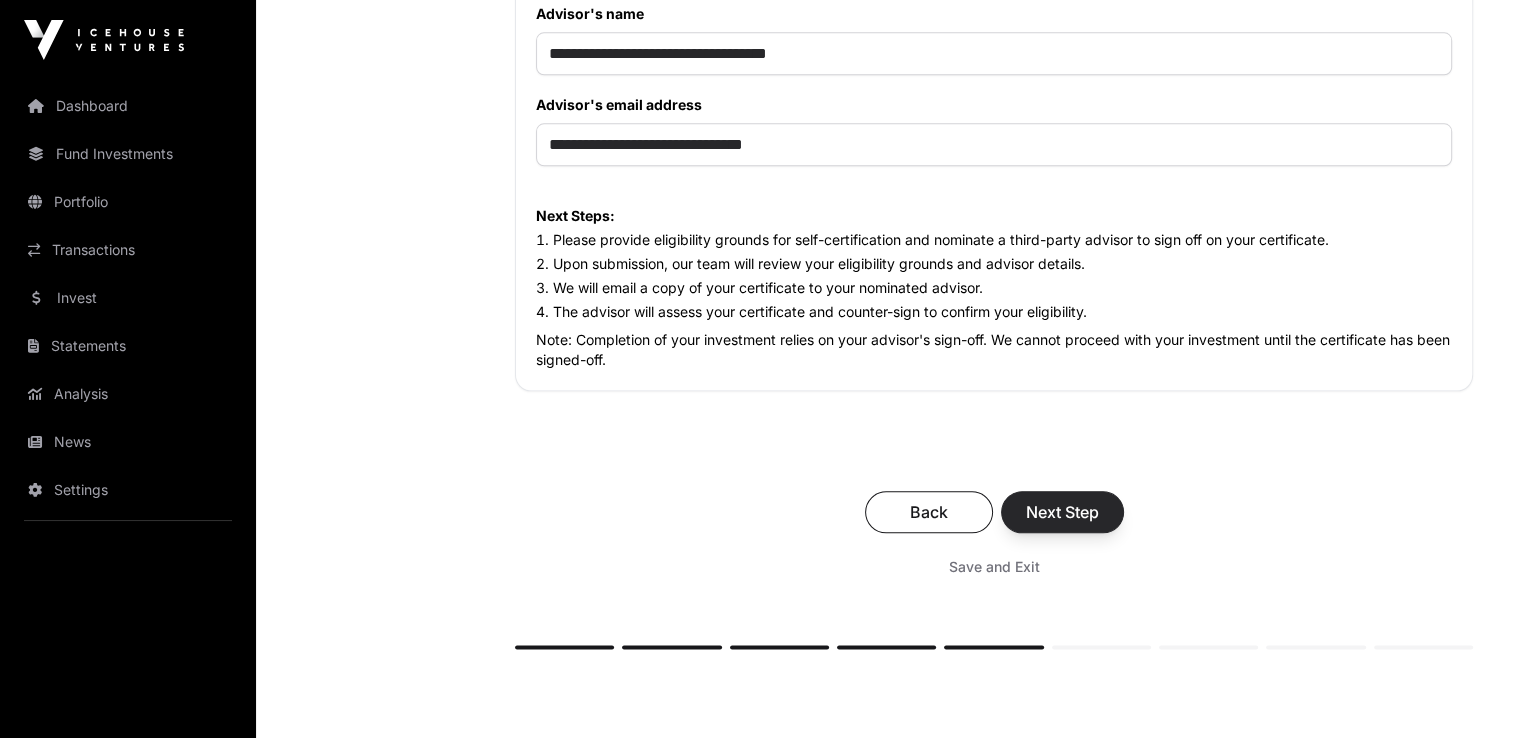 type on "**********" 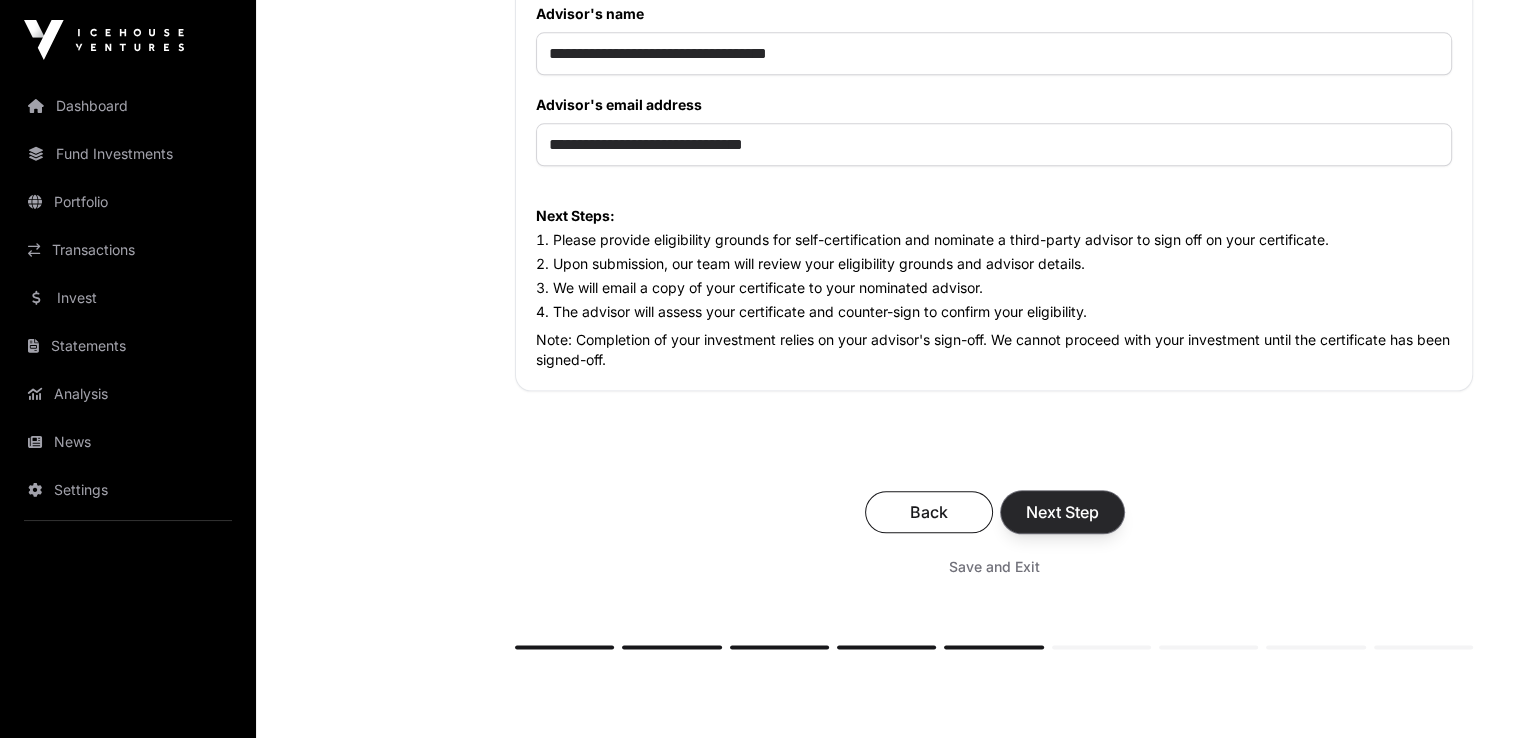 click on "Next Step" 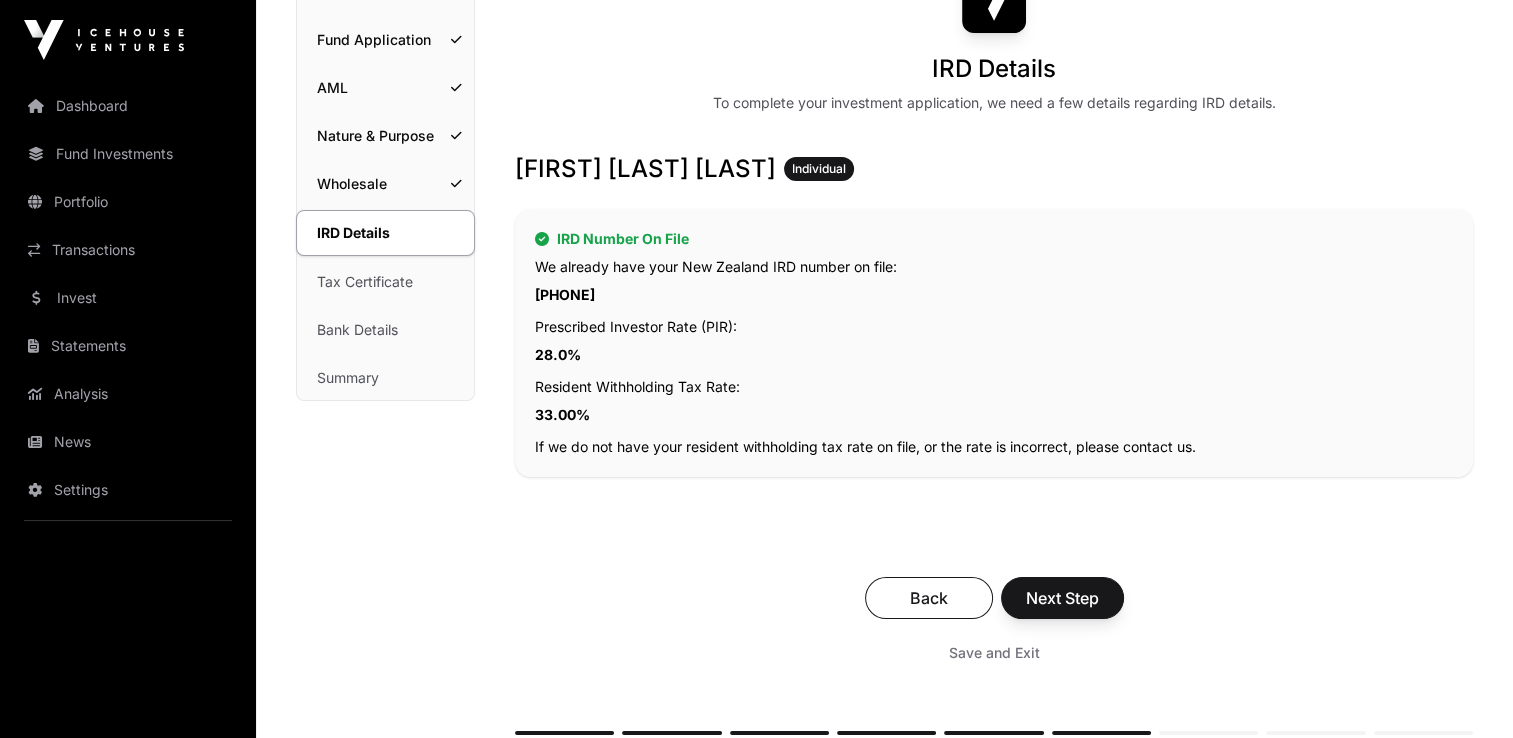 scroll, scrollTop: 300, scrollLeft: 0, axis: vertical 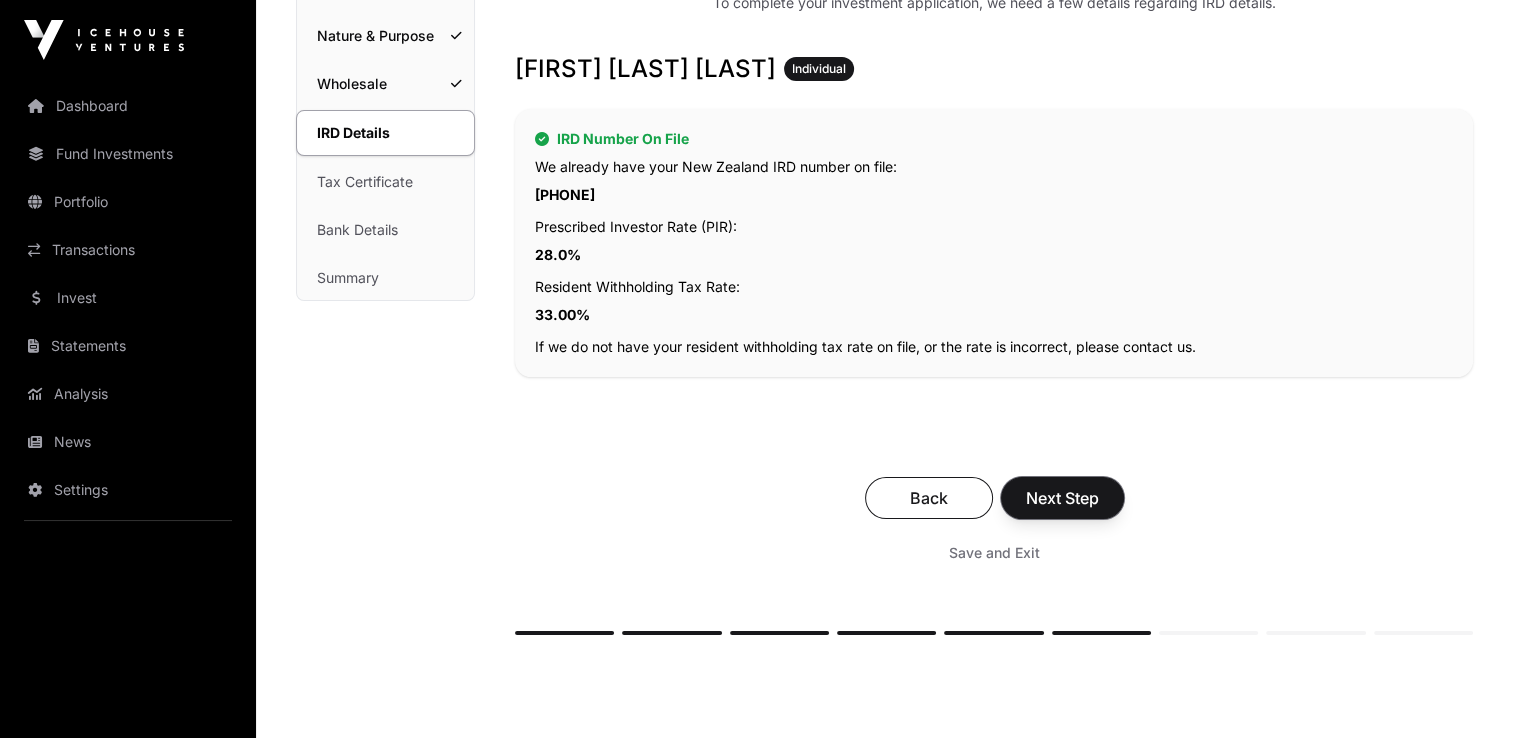 click on "Next Step" 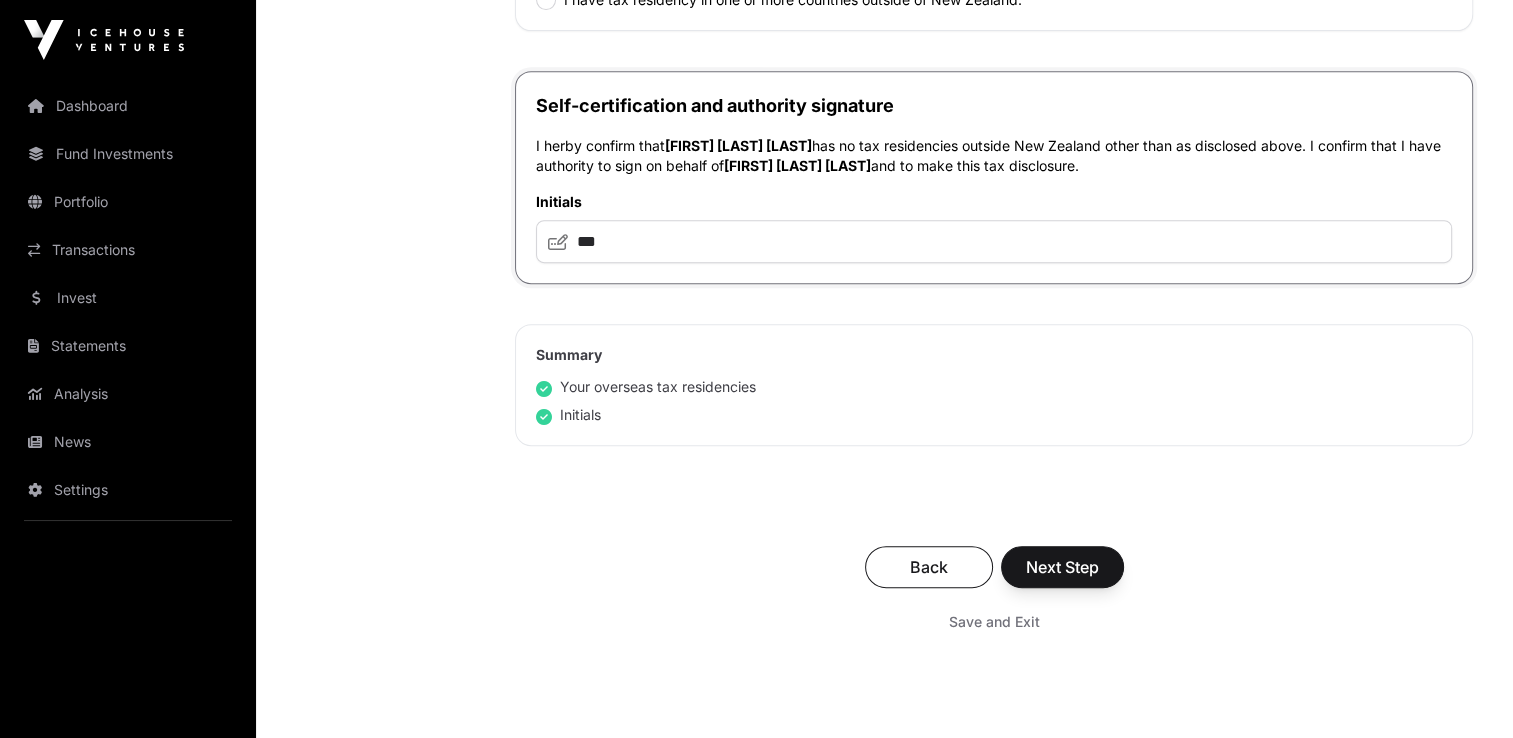 scroll, scrollTop: 900, scrollLeft: 0, axis: vertical 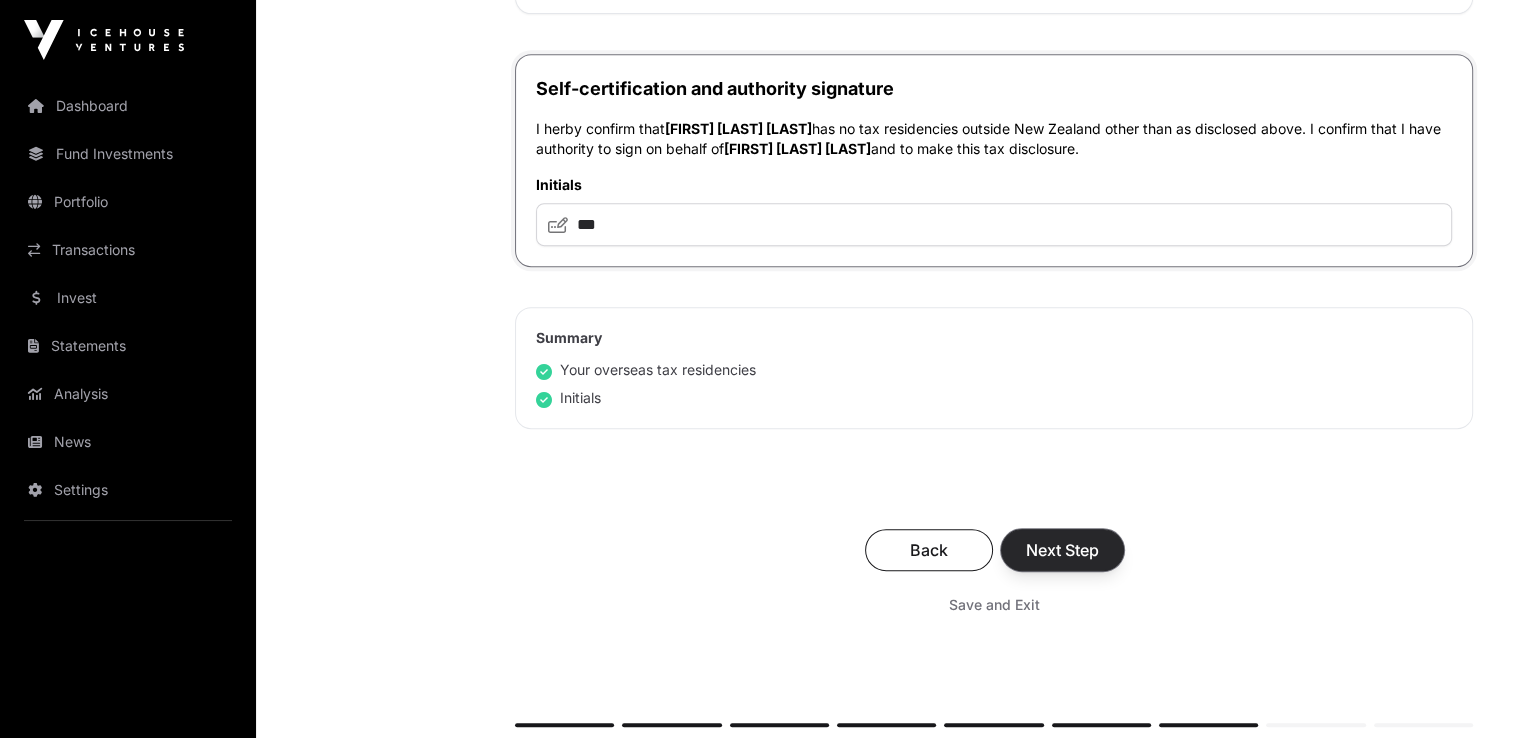 click on "Next Step" 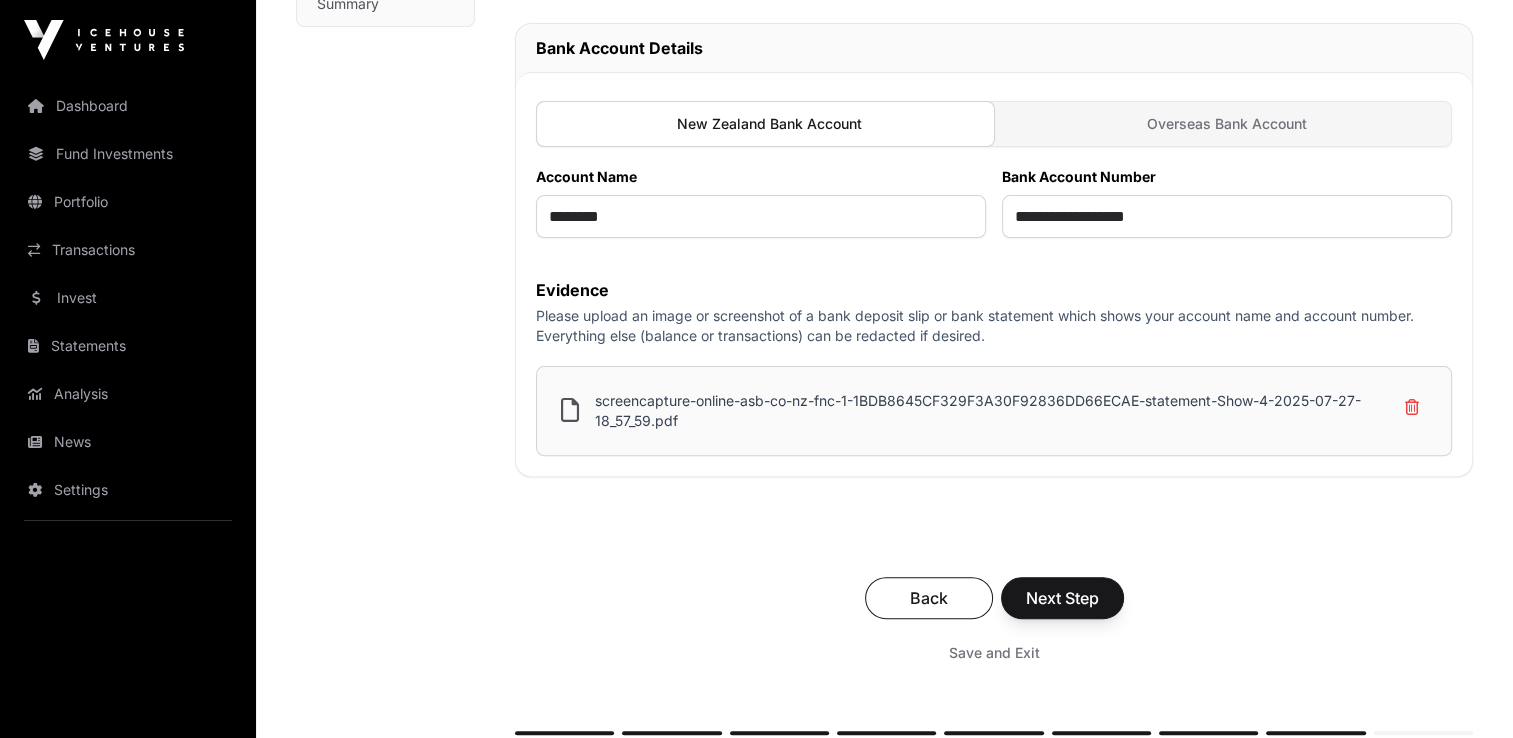 scroll, scrollTop: 600, scrollLeft: 0, axis: vertical 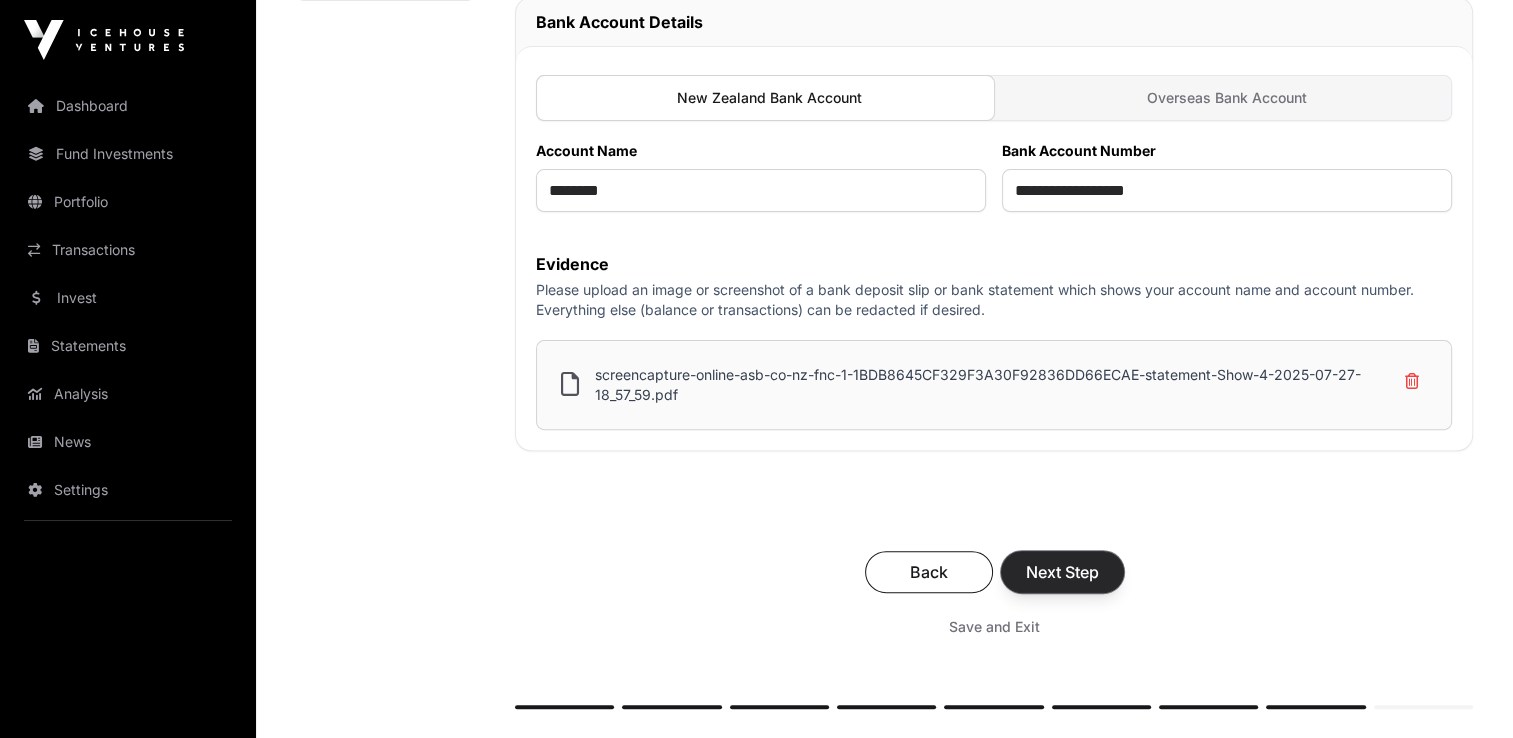 click on "Next Step" 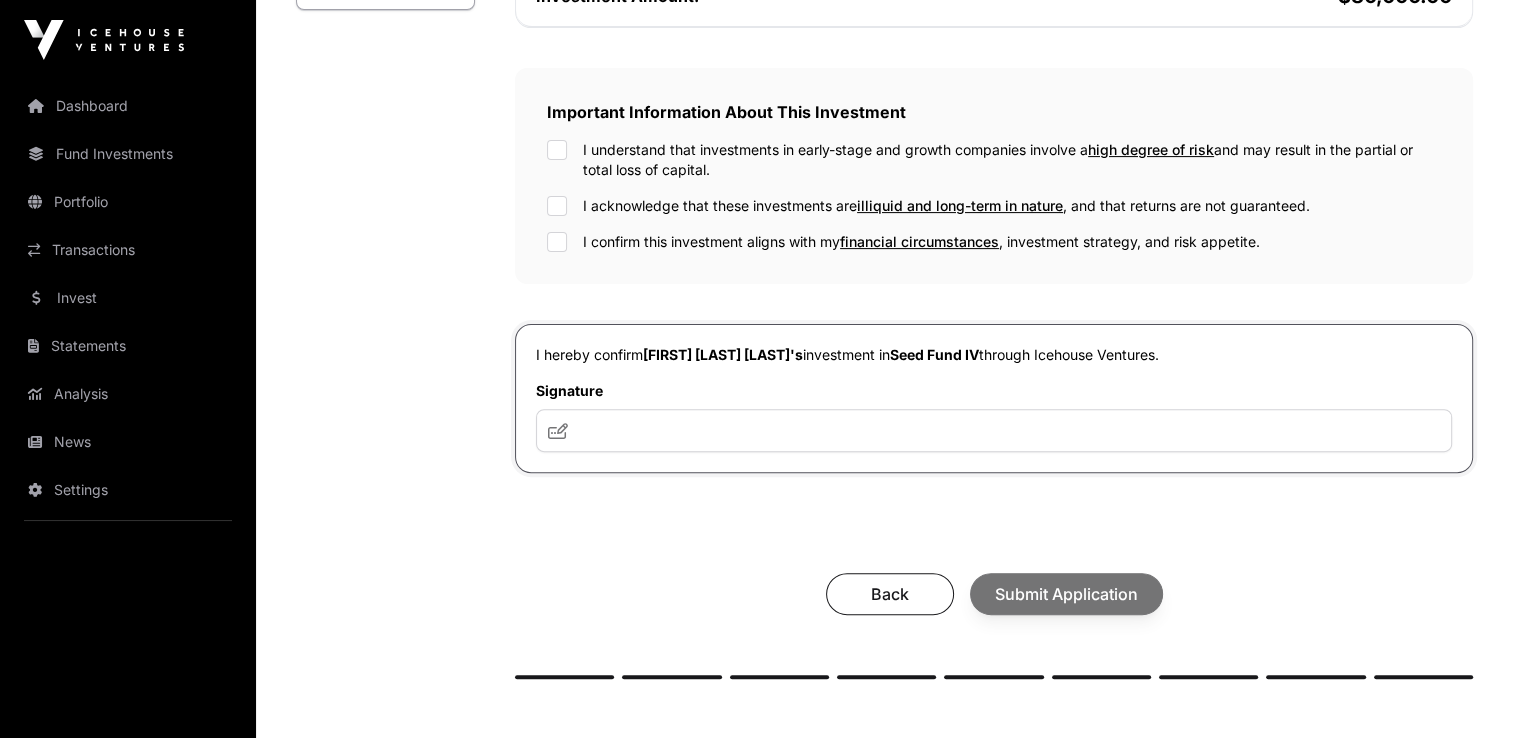 scroll, scrollTop: 600, scrollLeft: 0, axis: vertical 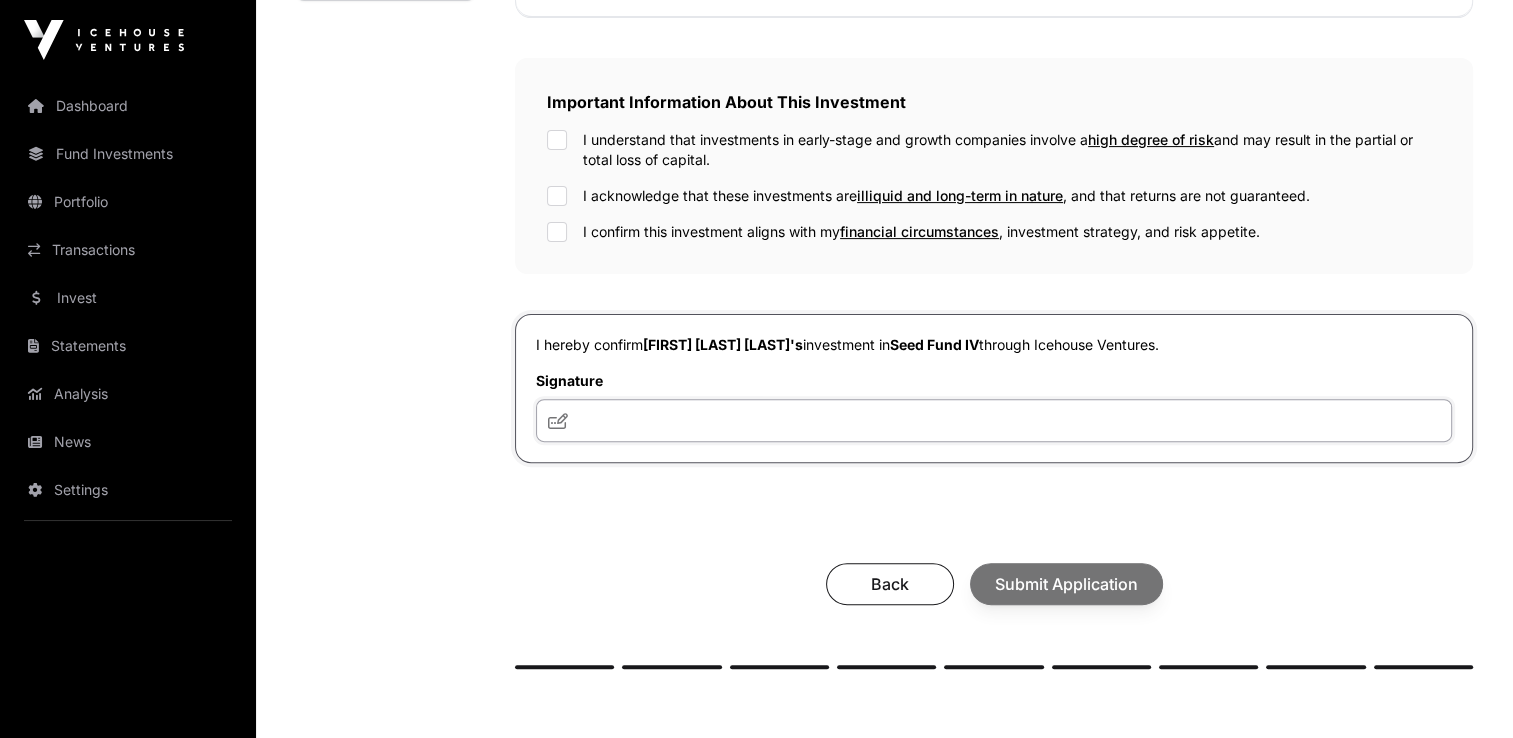 click 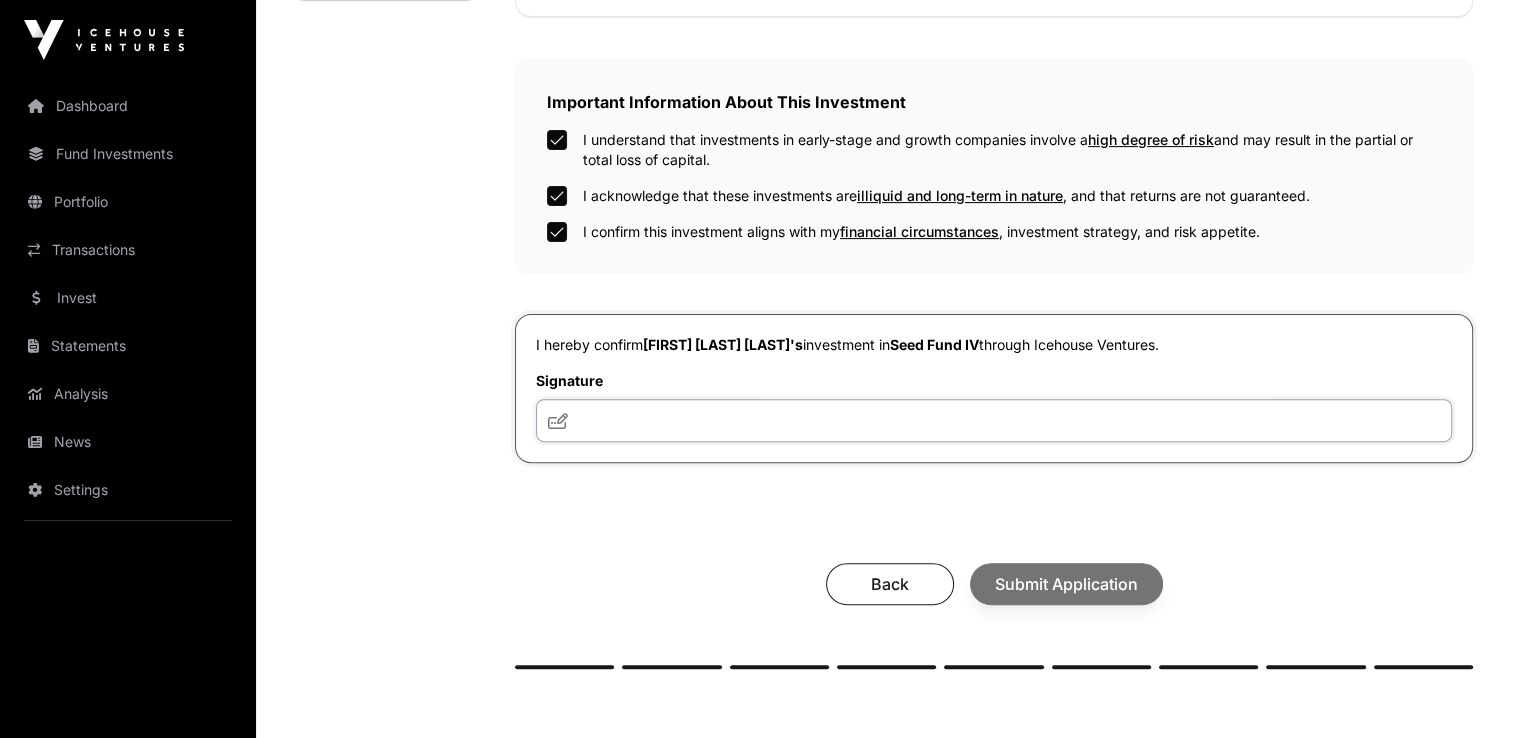 click 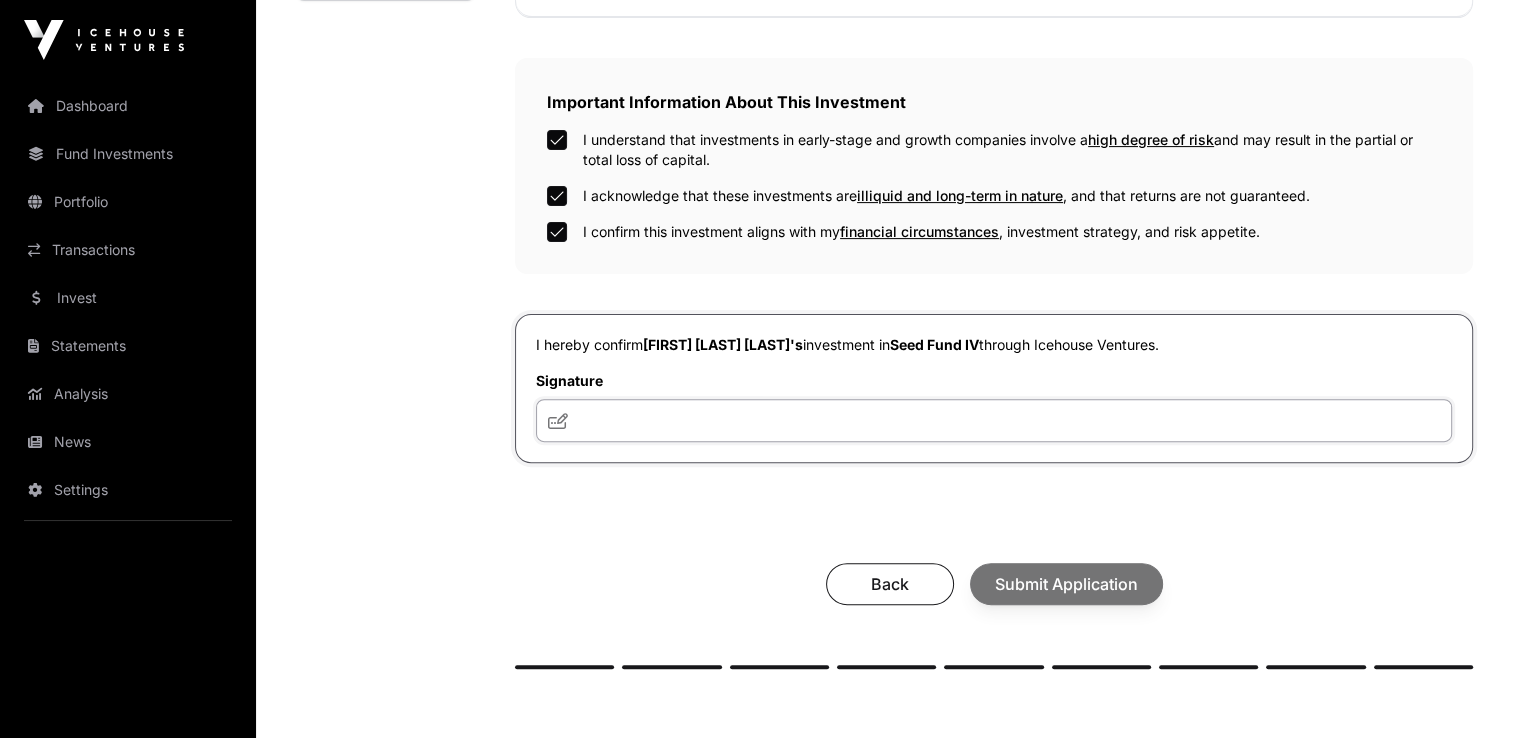 type on "***" 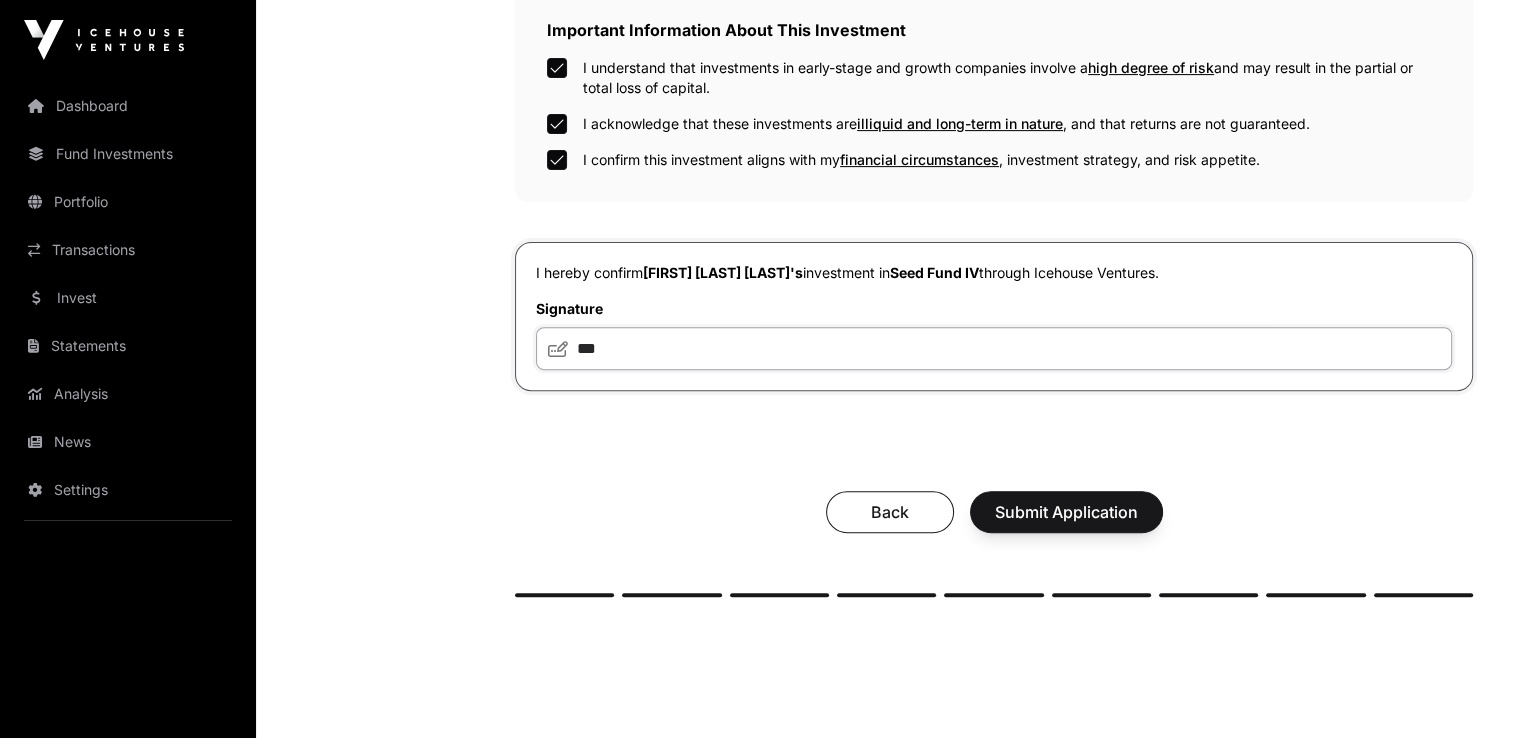 scroll, scrollTop: 778, scrollLeft: 0, axis: vertical 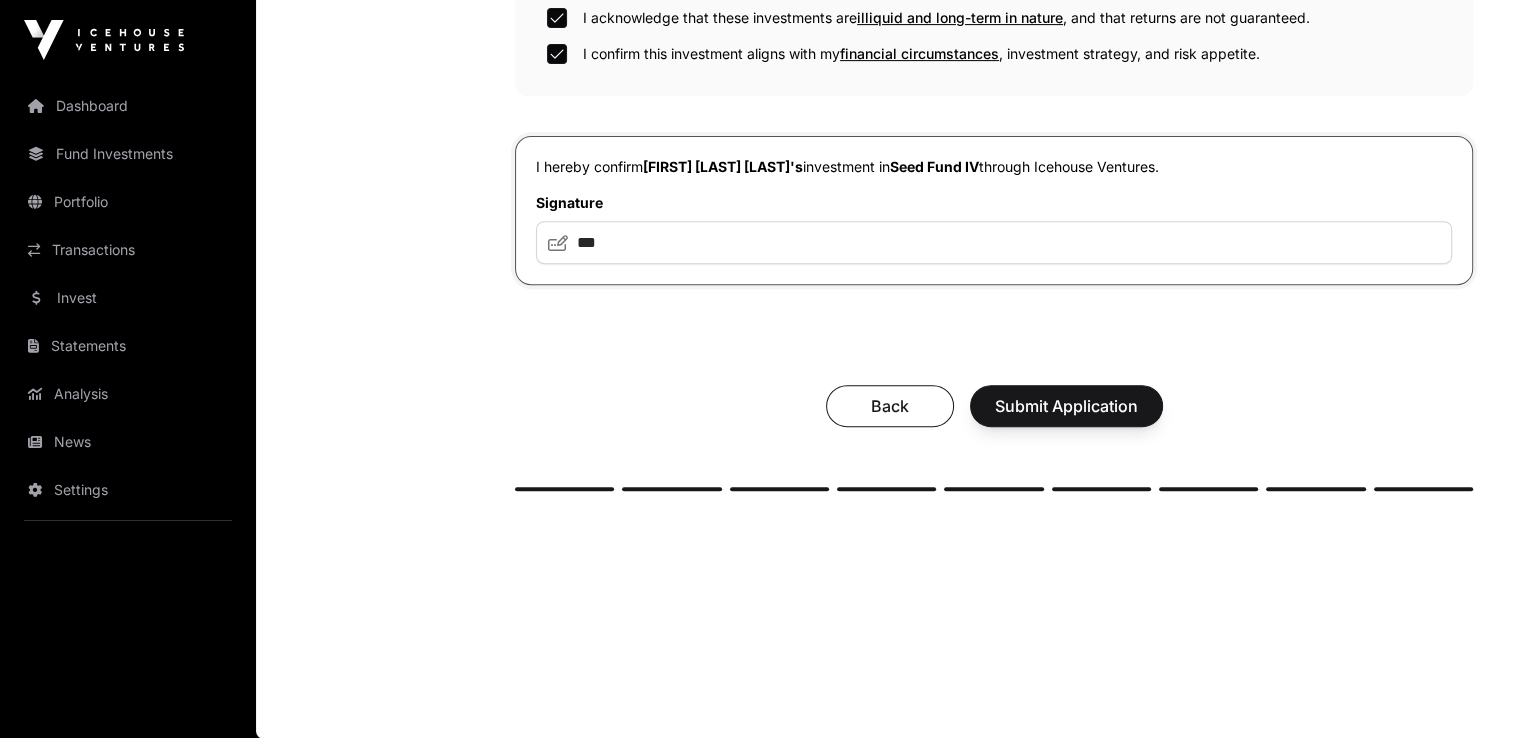 click on "Your investment summary Take a moment to check your investment documents and confirm you're happy to proceed. We’ll finalise your investment once we’ve completed the necessary checks and received approval.  Indication Summary   Fund:  Seed Fund IV  Investment Entity:  [FIRST] [LAST] [LAST]  Investment Amount:  $80,000.00  Important Information About This Investment  I understand that investments in early-stage and growth companies involve a  high degree of risk  and may result in the partial or total loss of capital. I acknowledge that these investments are  illiquid and long-term in nature , and that returns are not guaranteed. I confirm this investment aligns with my  financial circumstances , investment strategy, and risk appetite.  I hereby confirm  [FIRST] [LAST] [LAST]'s  investment in  Seed Fund IV  through Icehouse Ventures.   Signature  *** Back Submit Application" 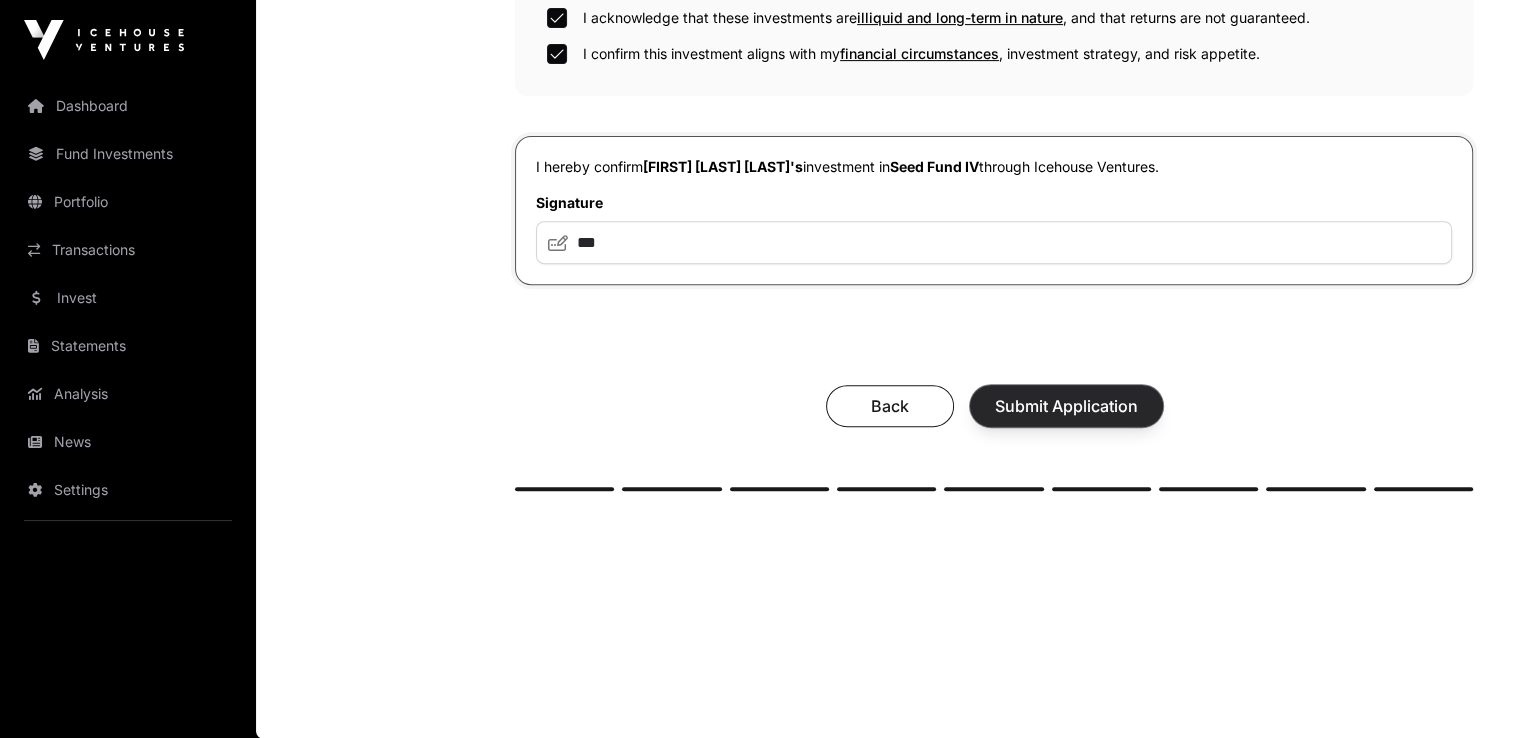 click on "Submit Application" 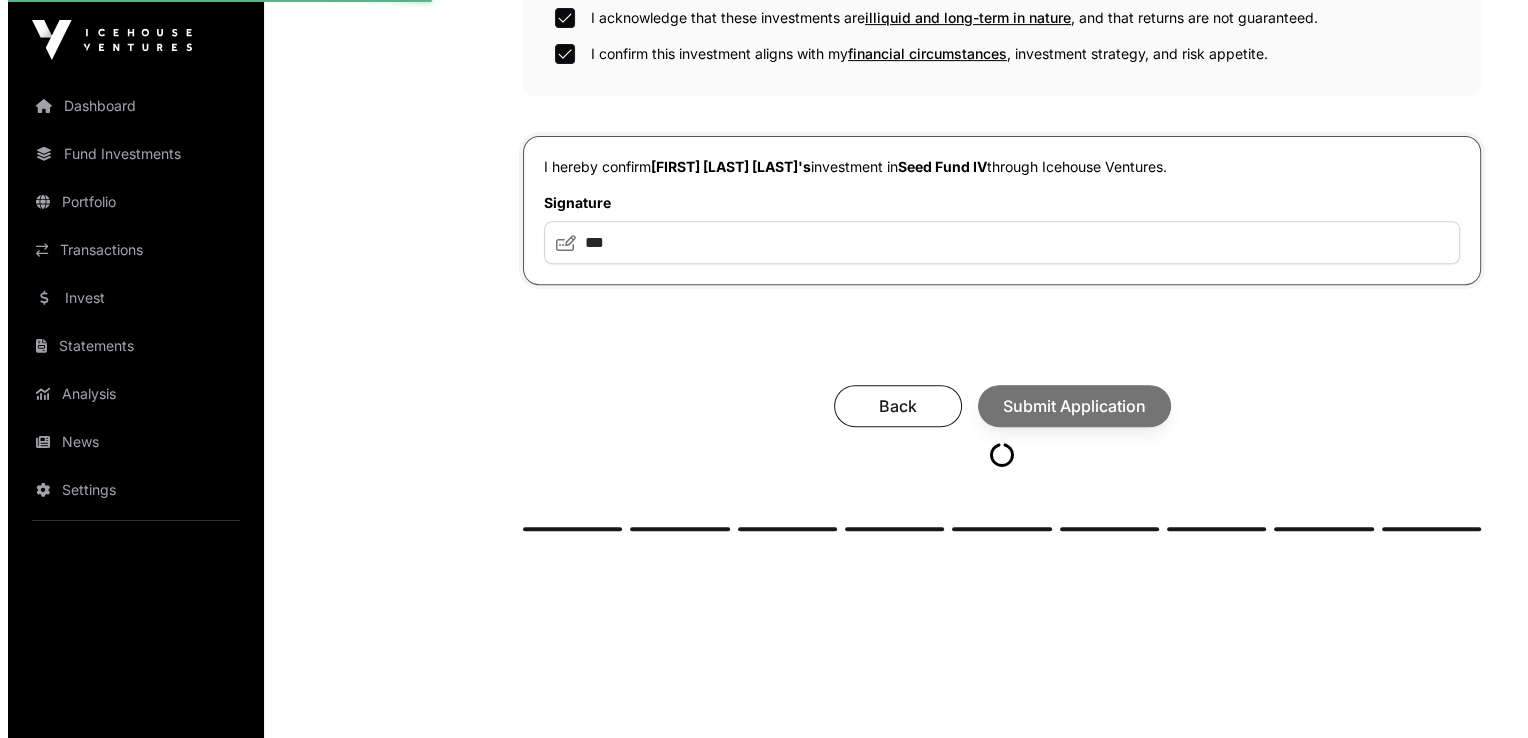 scroll, scrollTop: 0, scrollLeft: 0, axis: both 